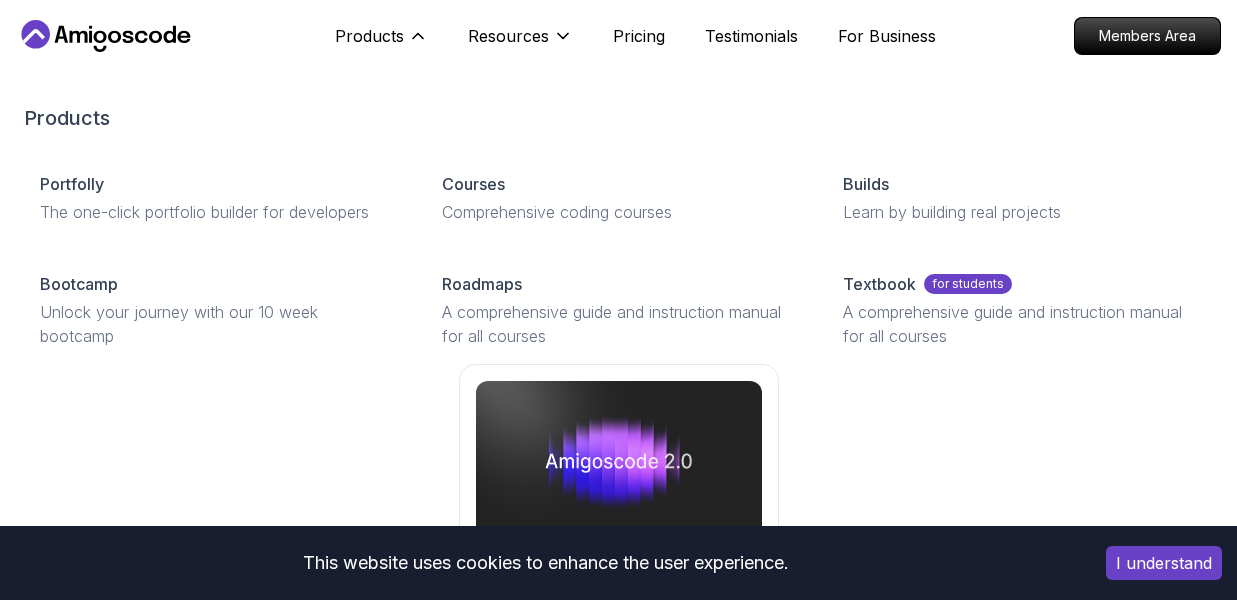 scroll, scrollTop: 0, scrollLeft: 0, axis: both 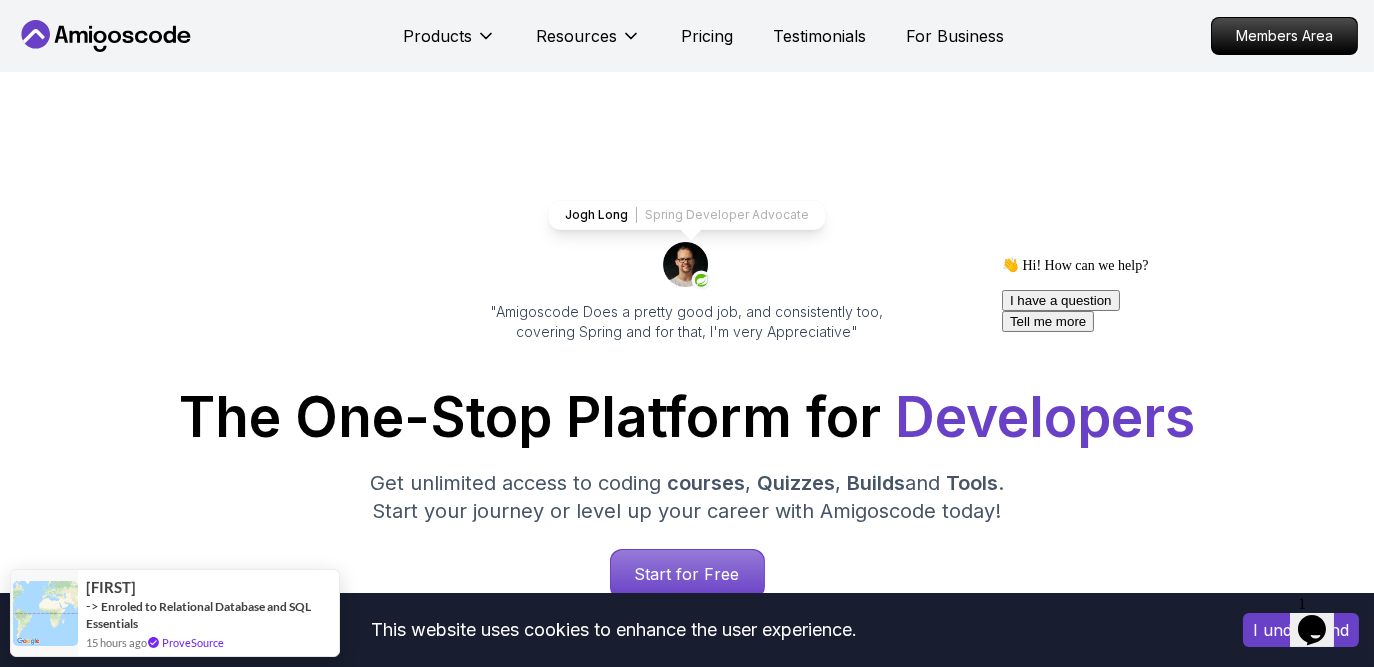 drag, startPoint x: 1191, startPoint y: 1, endPoint x: 497, endPoint y: 183, distance: 717.4678 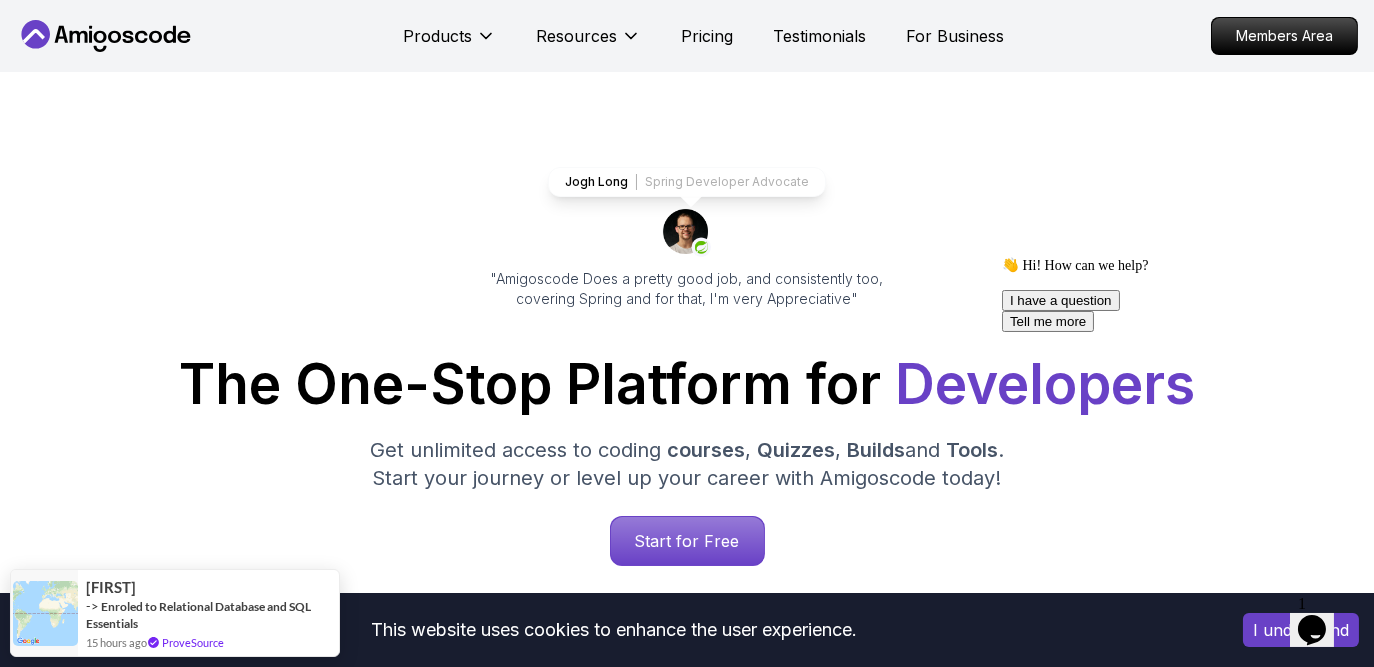scroll, scrollTop: 0, scrollLeft: 0, axis: both 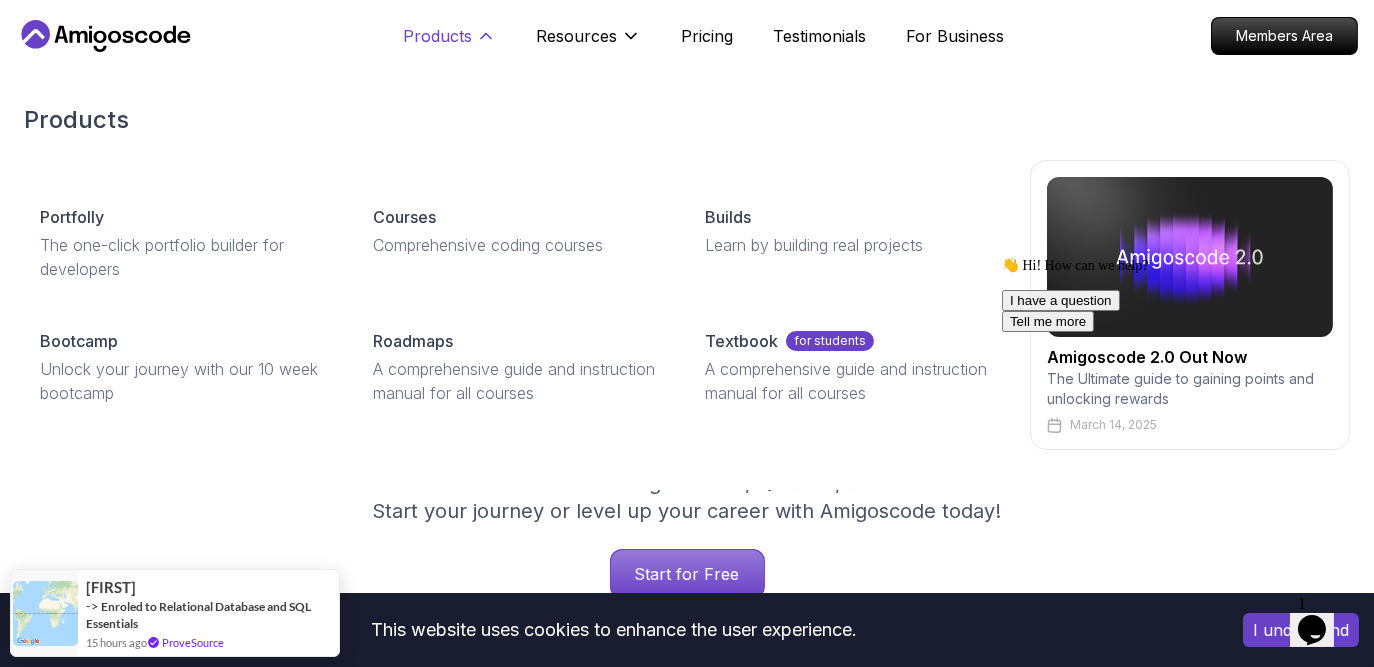 click on "Products" at bounding box center (437, 36) 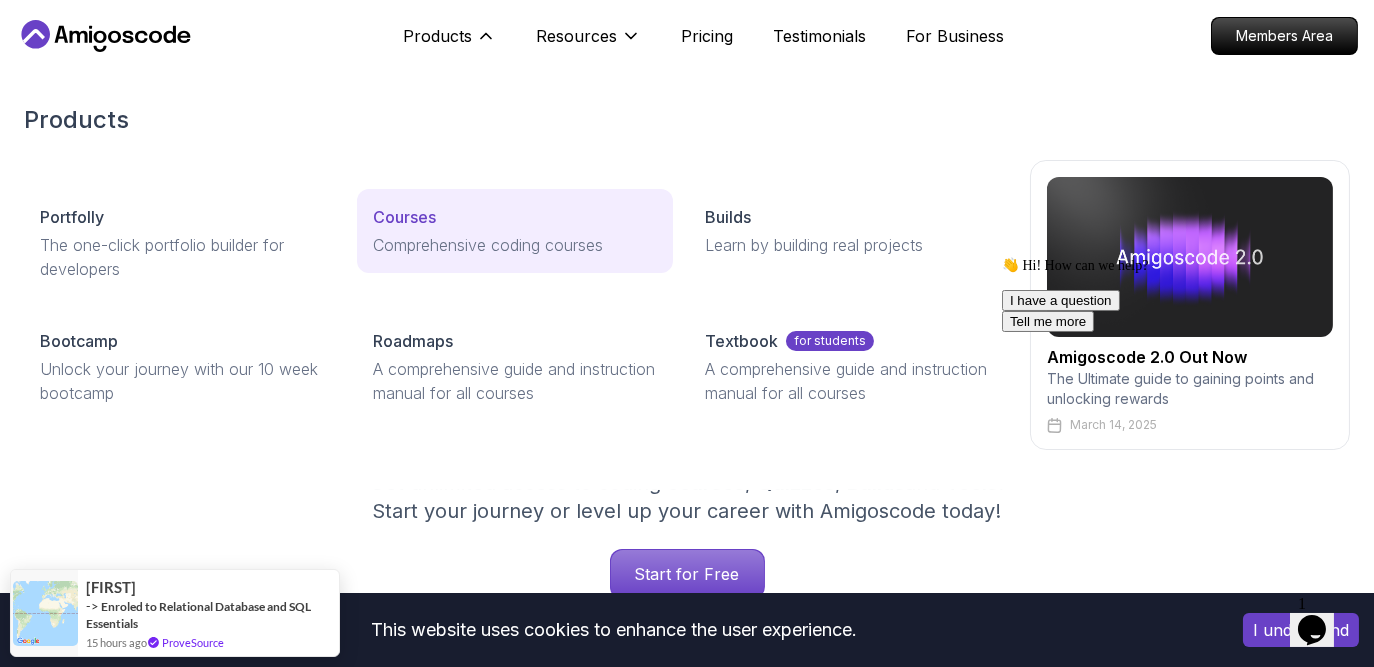 click on "Courses" at bounding box center [404, 217] 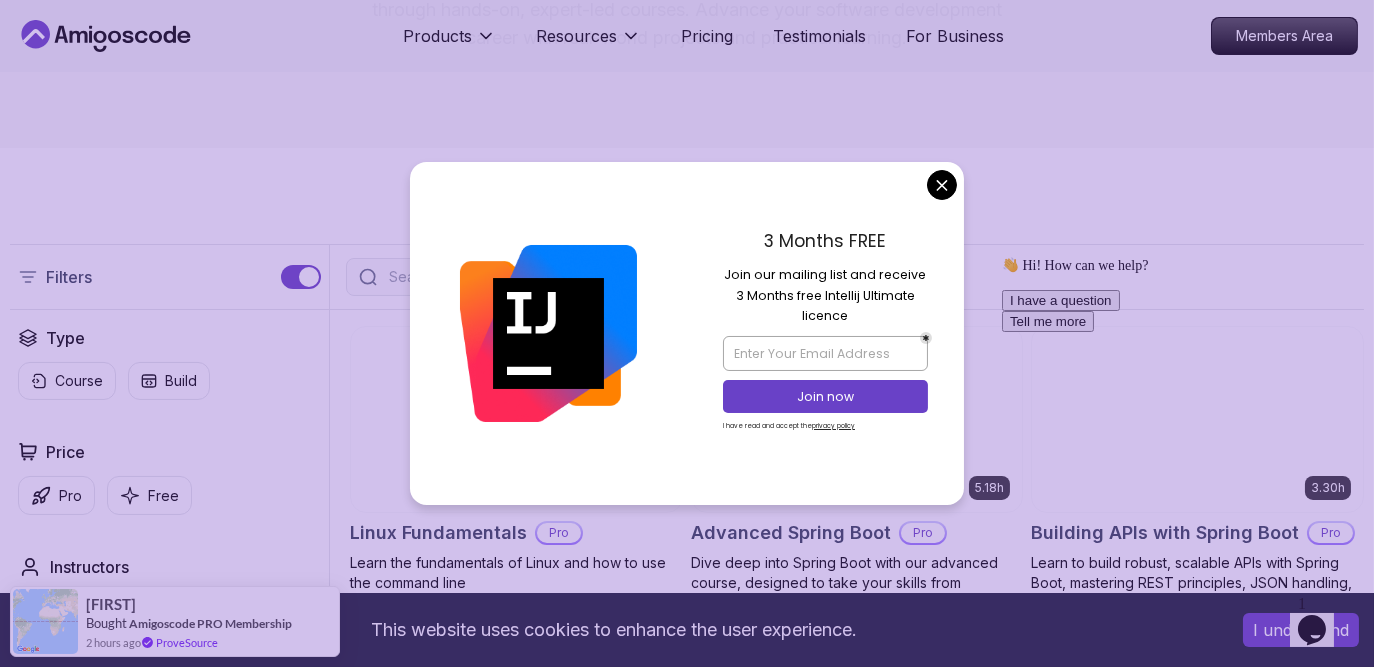 scroll, scrollTop: 372, scrollLeft: 0, axis: vertical 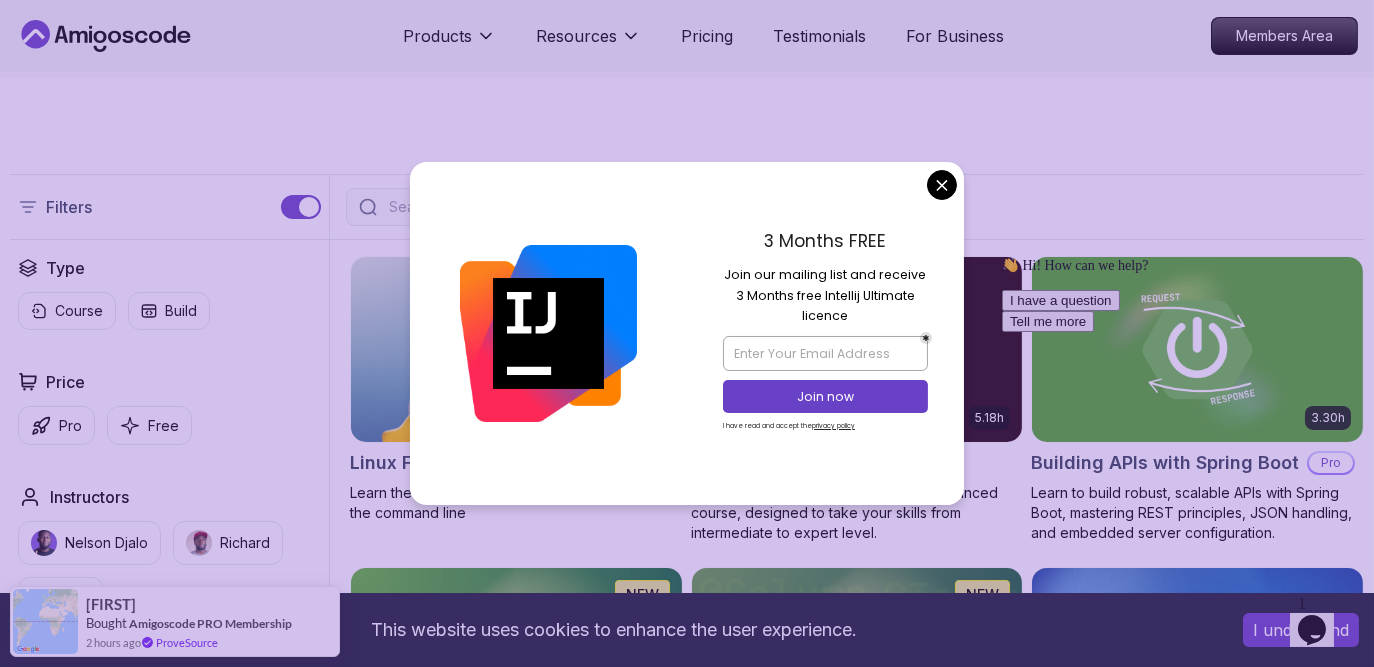 click on "This website uses cookies to enhance the user experience. I understand Products Resources Pricing Testimonials For Business Members Area Products Resources Pricing Testimonials For Business Members Area All Courses Learn Java, Spring Boot, DevOps & More with Amigoscode Premium Courses Master in-demand skills like Java, Spring Boot, DevOps, React, and more through hands-on, expert-led courses. Advance your software development career with real-world projects and practical learning. Filters Filters Type Course Build Price Pro Free Instructors Nelson Djalo Richard Abz Duration 0-1 Hour 1-3 Hours +3 Hours Track Front End Back End Dev Ops Full Stack Level Junior Mid-level Senior 6.00h Linux Fundamentals Pro Learn the fundamentals of Linux and how to use the command line 5.18h Advanced Spring Boot Pro Dive deep into Spring Boot with our advanced course, designed to take your skills from intermediate to expert level. 3.30h Building APIs with Spring Boot Pro 1.67h NEW Spring Boot for Beginners 6.65h NEW Pro 2.41h Pro" at bounding box center [687, 4543] 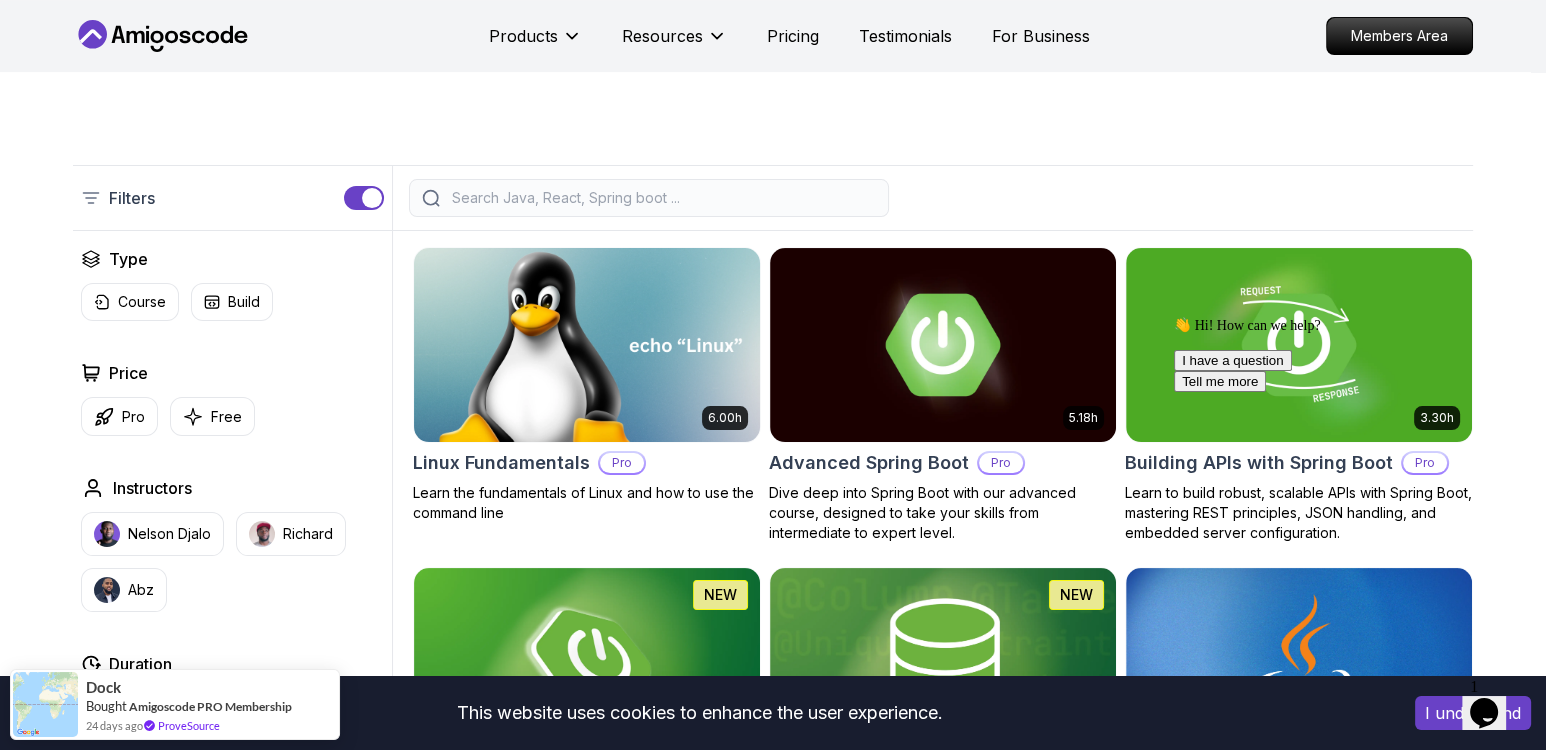 scroll, scrollTop: 414, scrollLeft: 0, axis: vertical 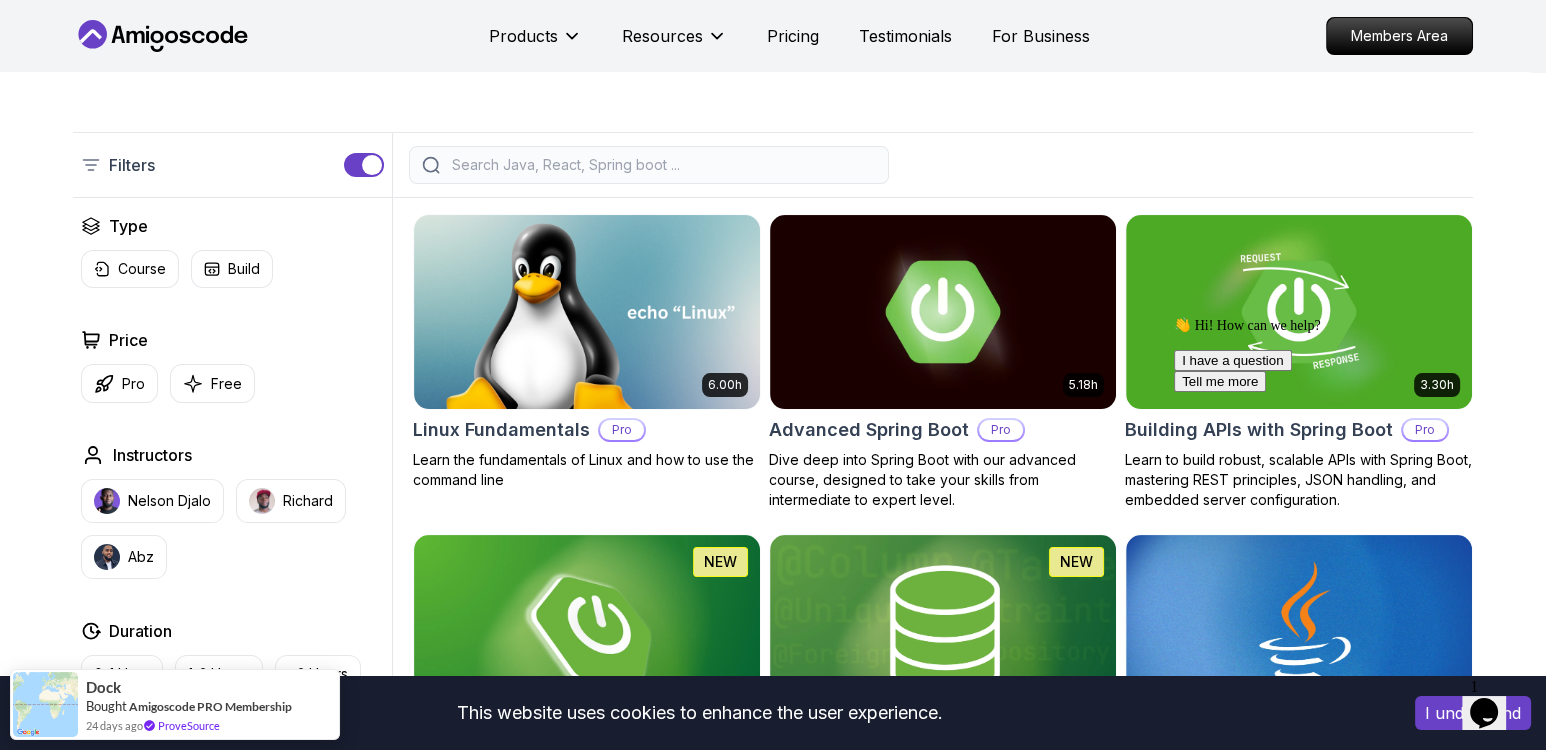 click at bounding box center [649, 165] 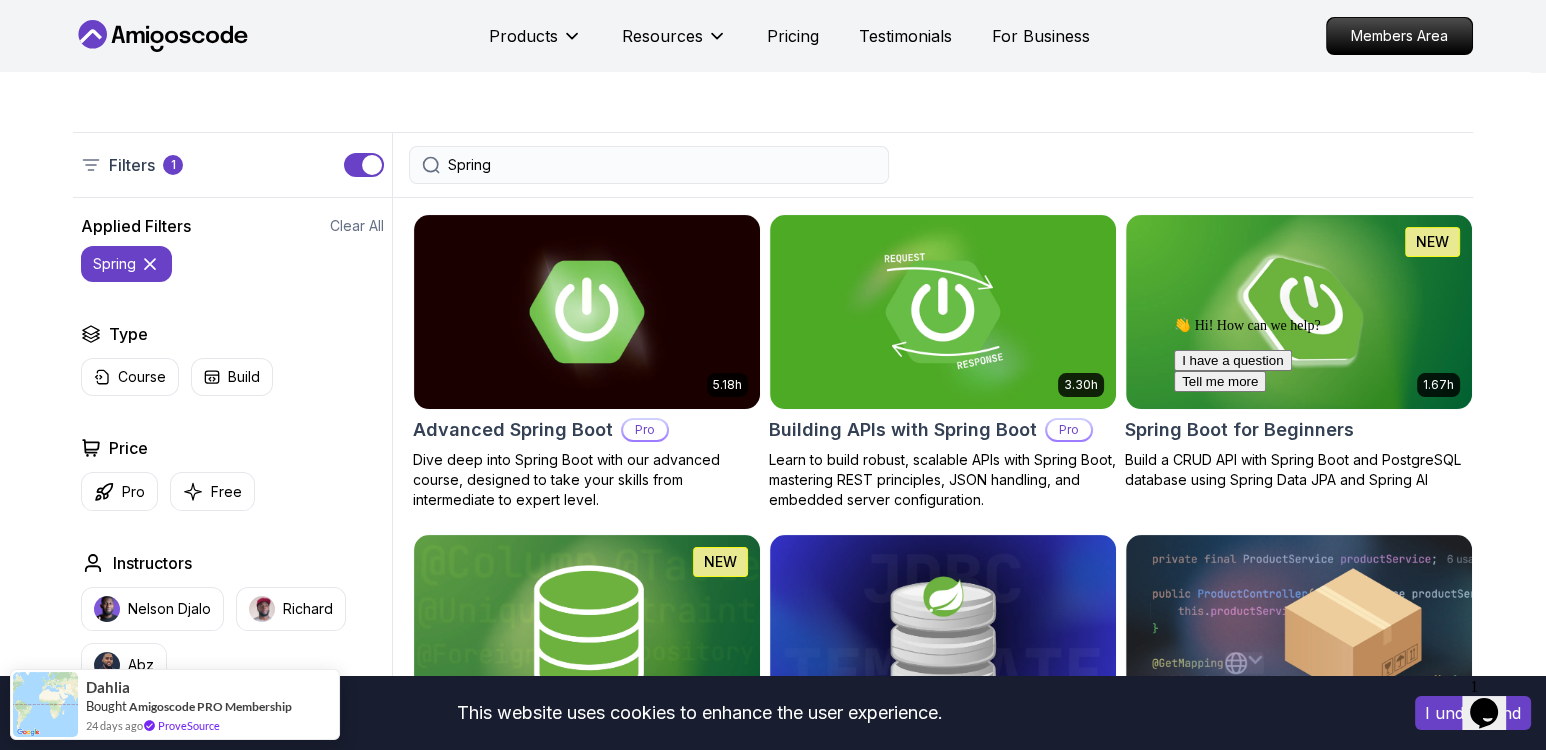 type on "Spring" 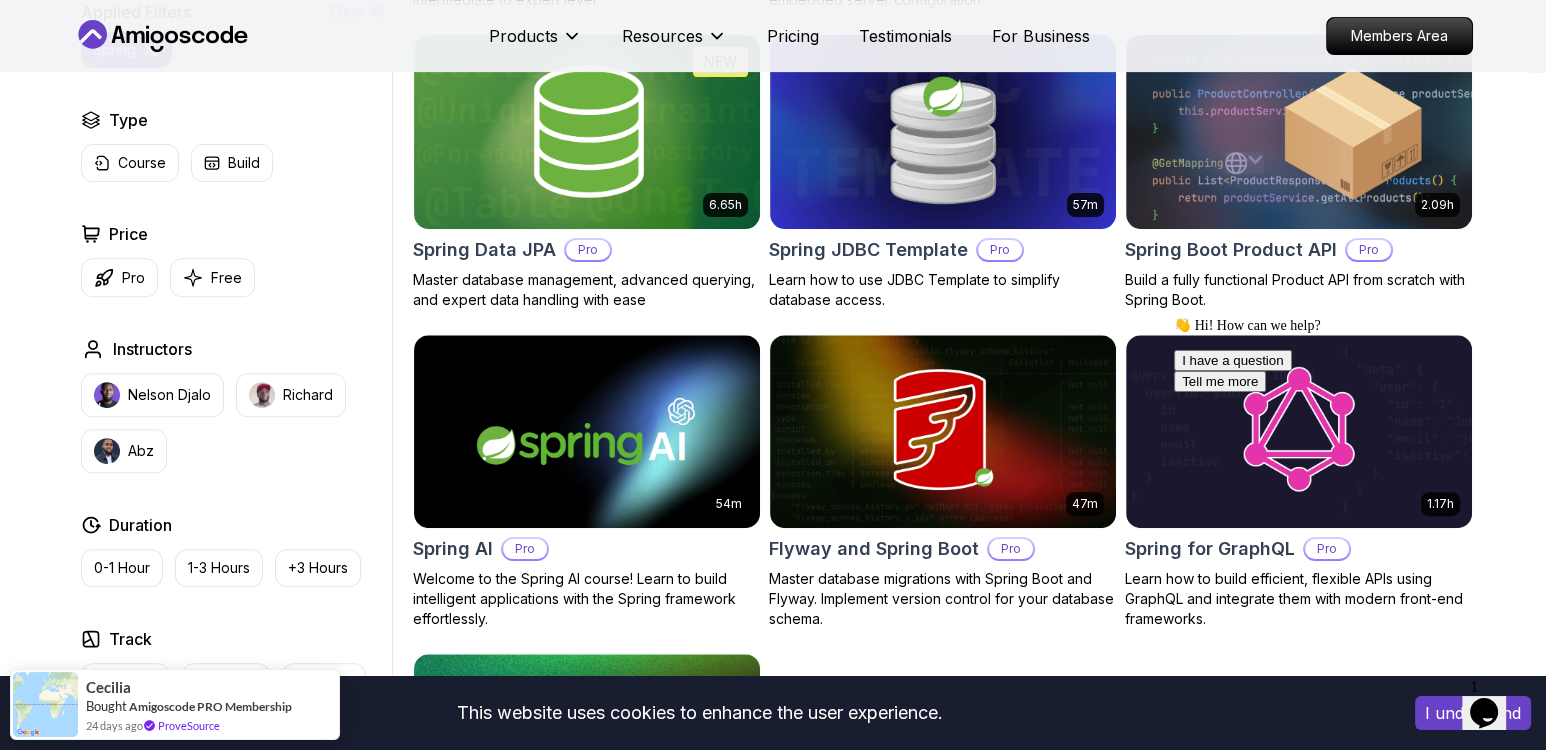 scroll, scrollTop: 789, scrollLeft: 0, axis: vertical 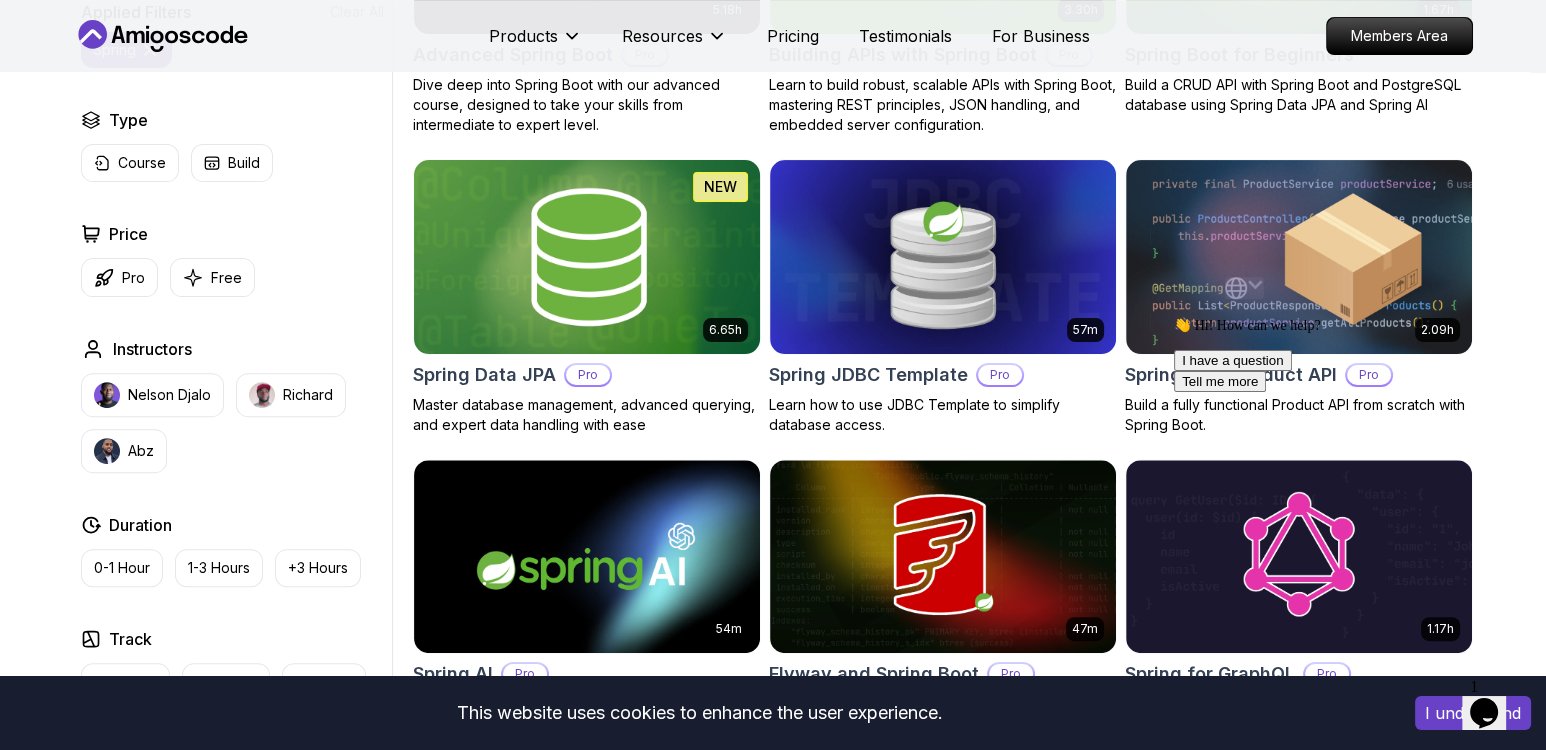 click at bounding box center (586, 256) 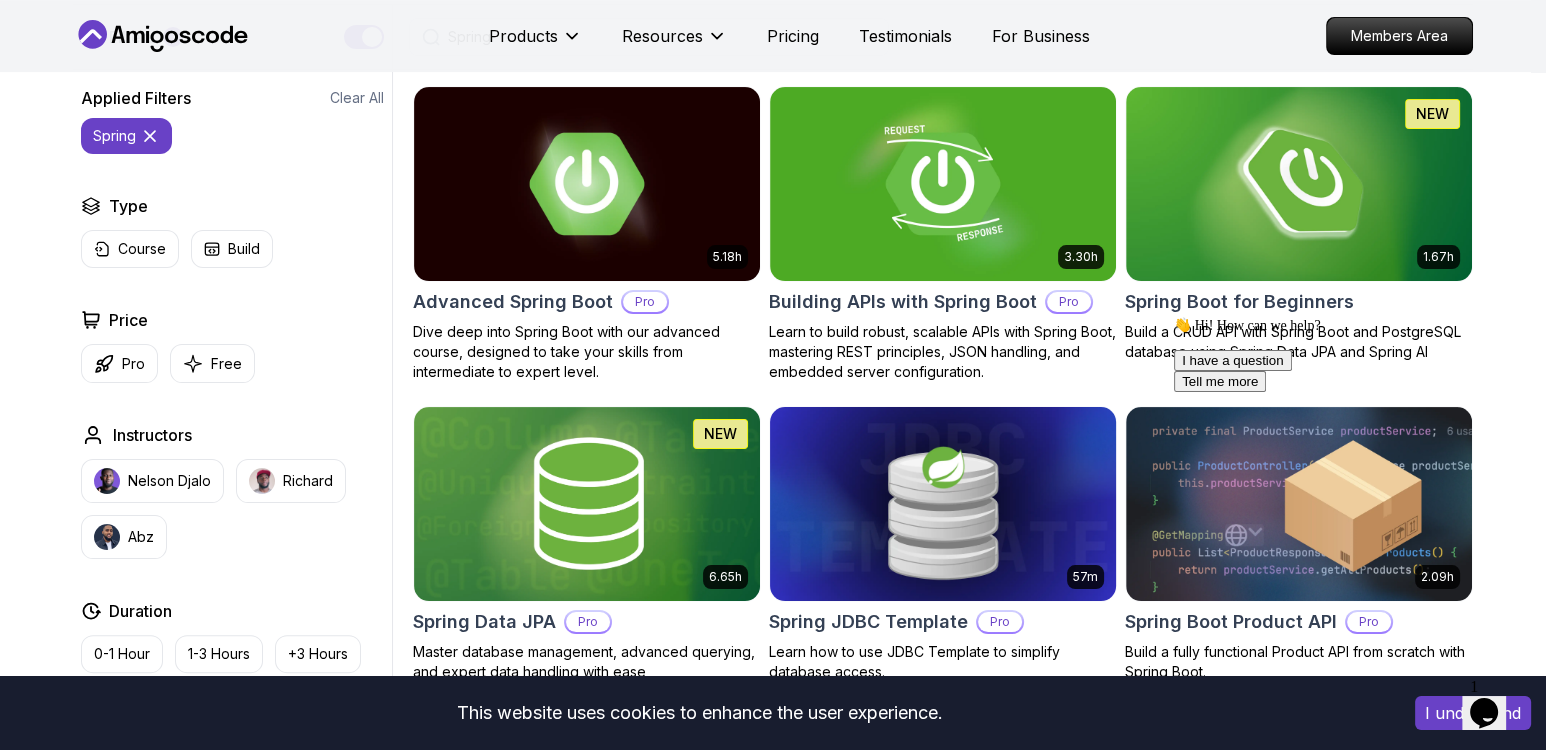 scroll, scrollTop: 469, scrollLeft: 0, axis: vertical 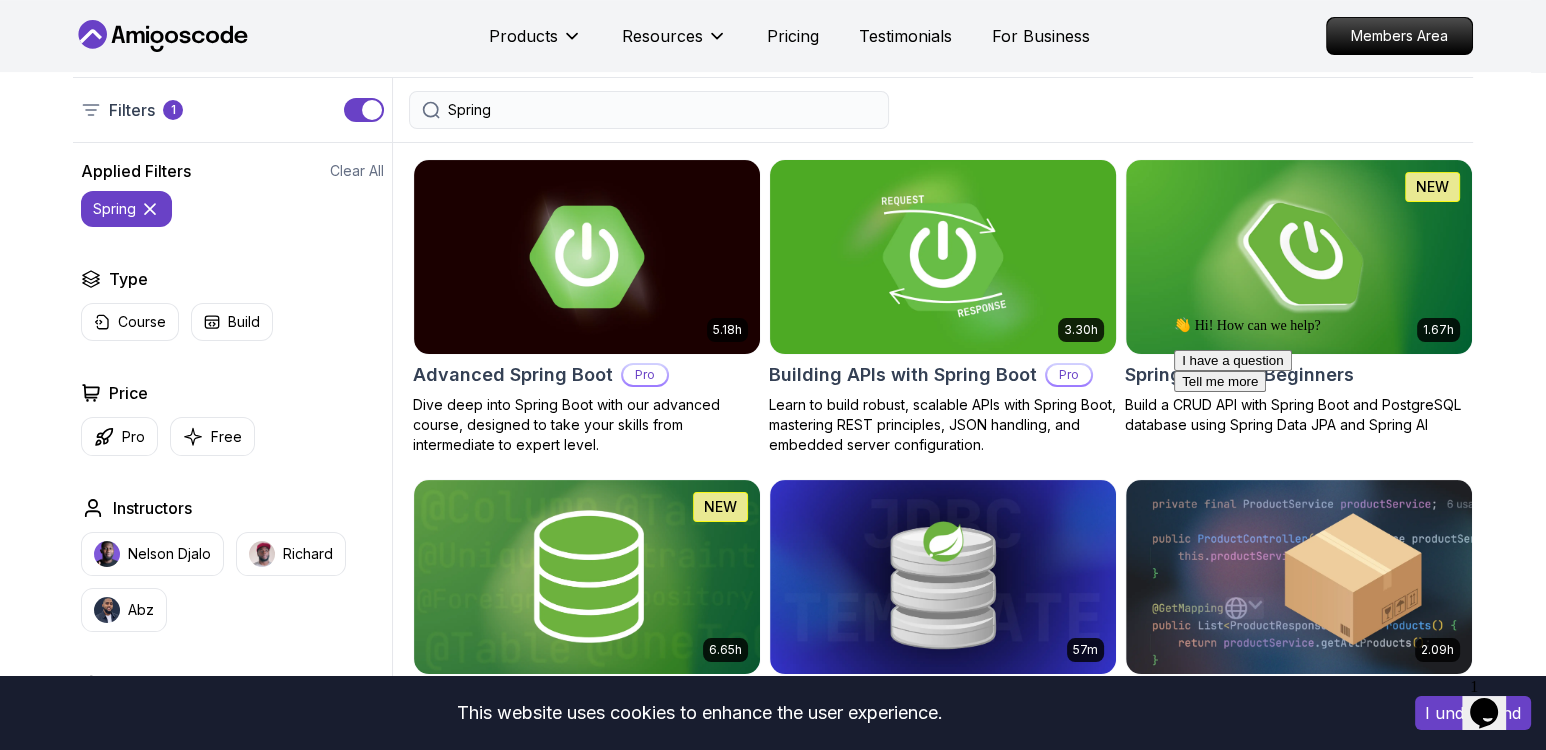 click at bounding box center [942, 256] 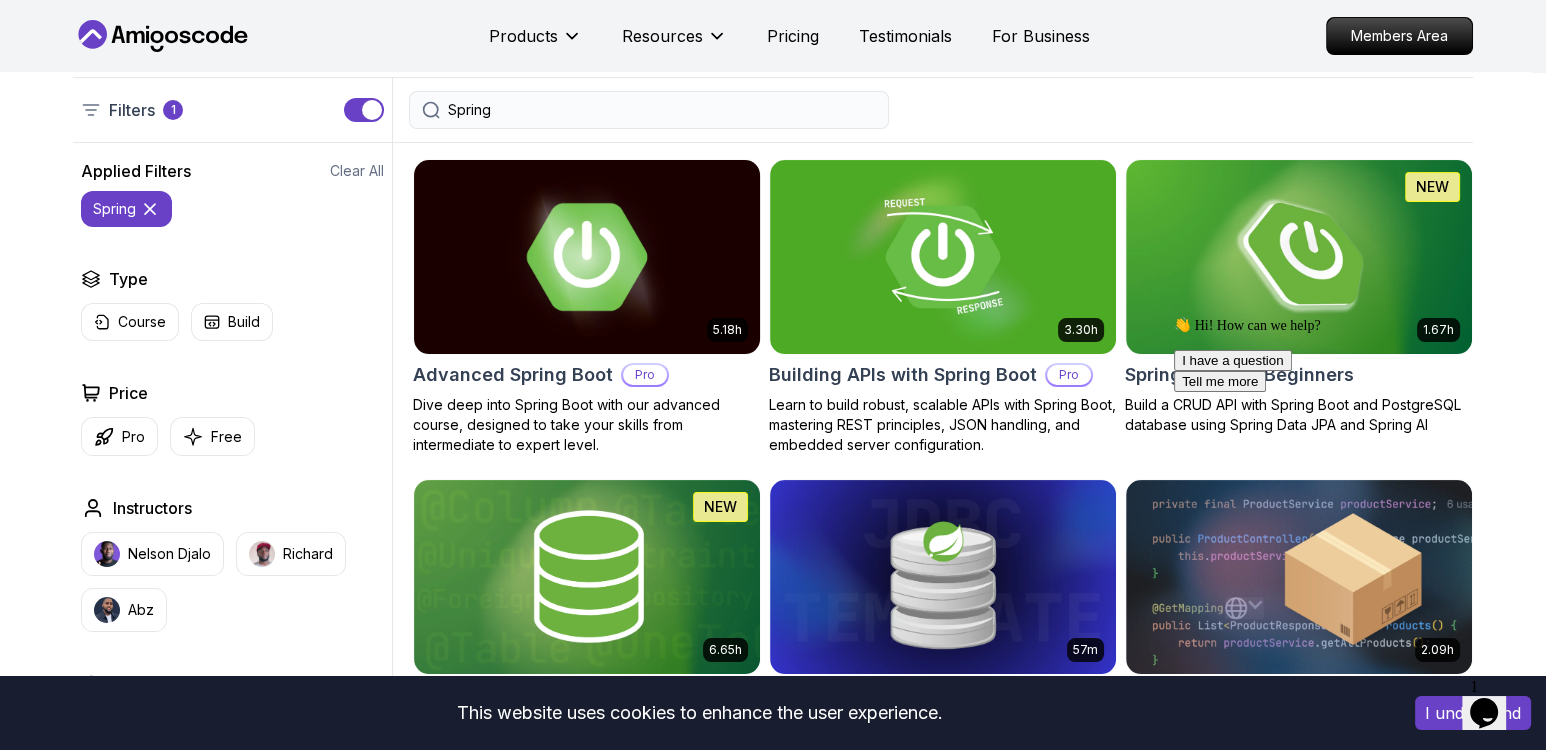 click at bounding box center [586, 256] 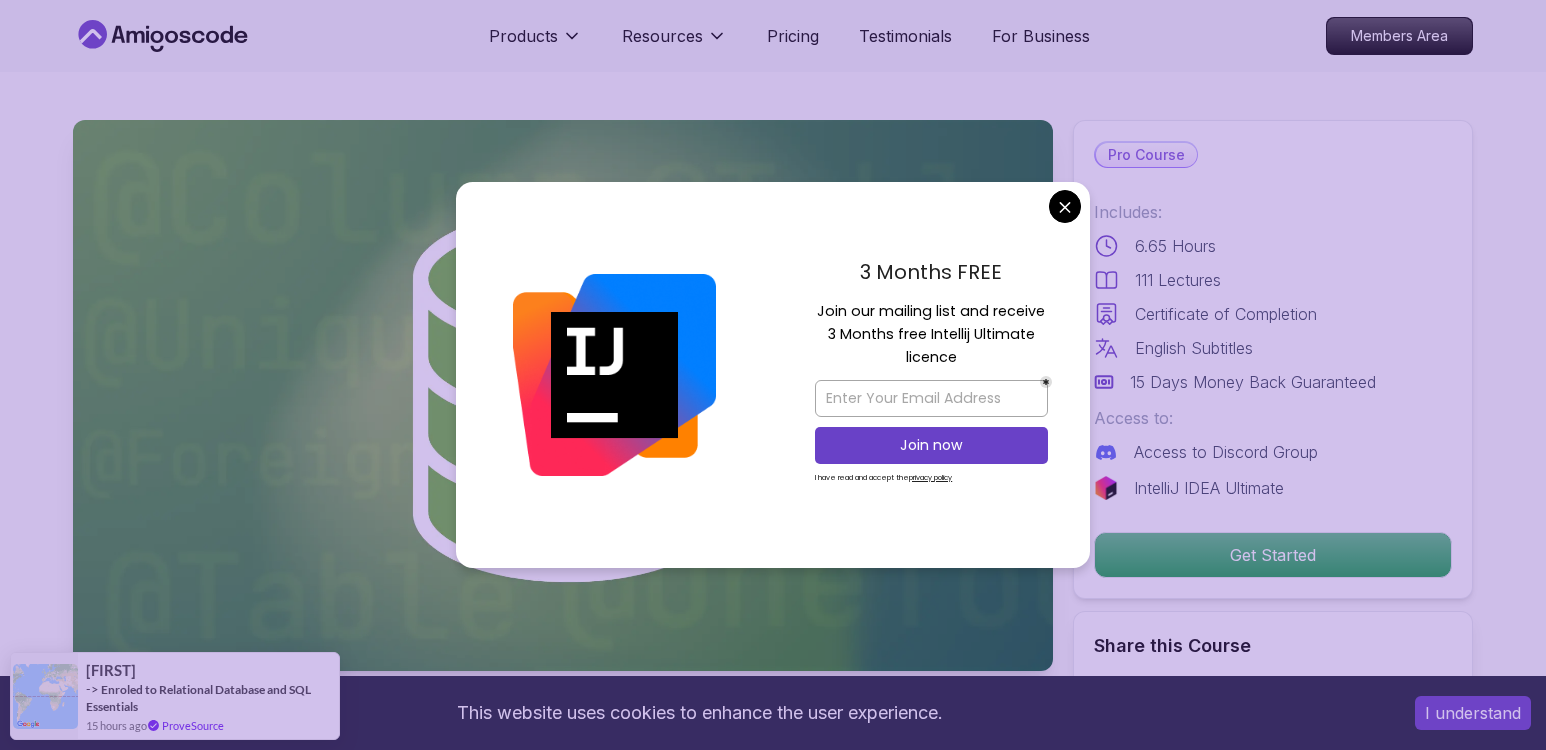 scroll, scrollTop: 0, scrollLeft: 0, axis: both 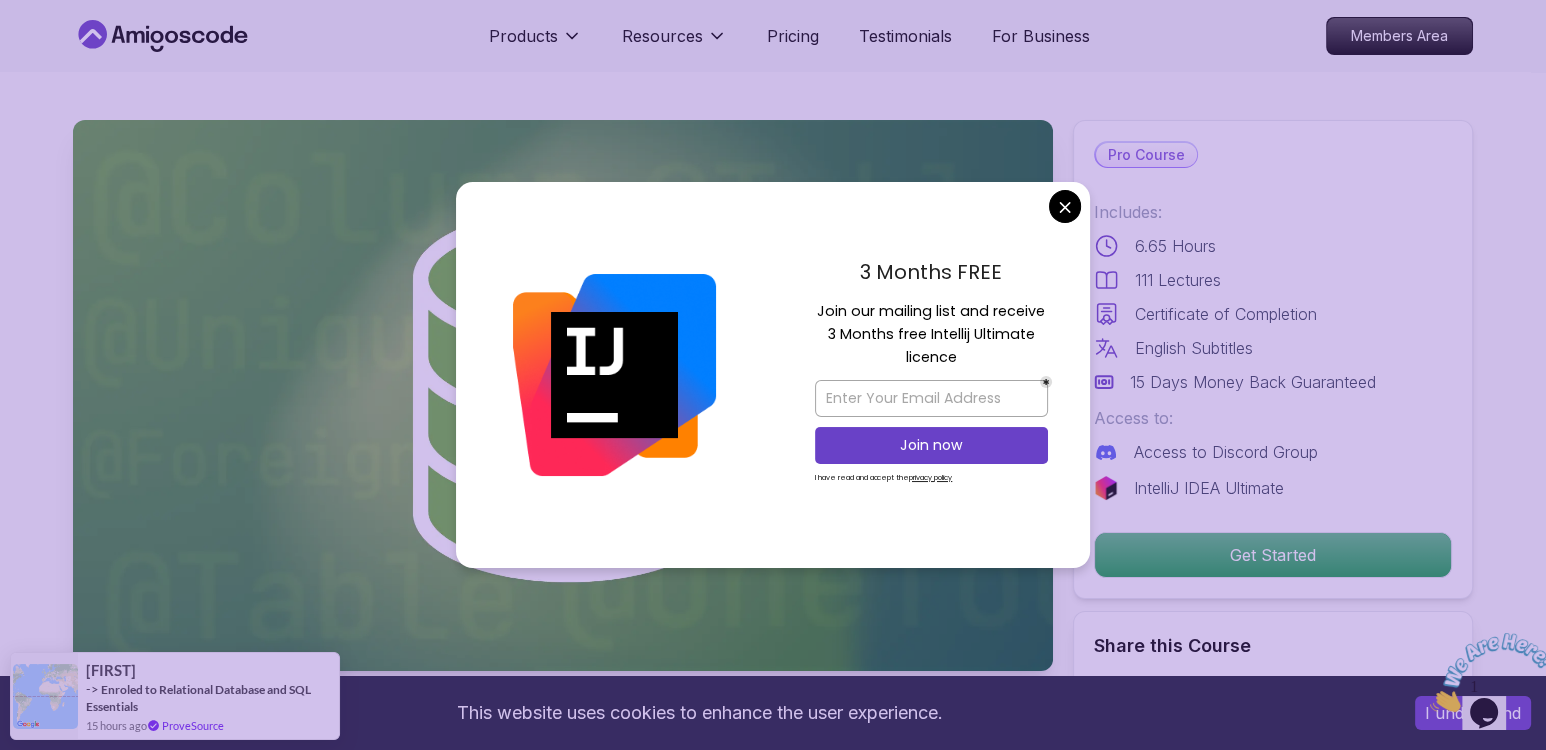 click on "This website uses cookies to enhance the user experience. I understand Products Resources Pricing Testimonials For Business Members Area Products Resources Pricing Testimonials For Business Members Area Spring Data JPA Master database management, advanced querying, and expert data handling with ease [FIRST] [LAST]  /   Instructor Pro Course Includes: 6.65 Hours 111 Lectures Certificate of Completion English Subtitles 15 Days Money Back Guaranteed Access to: Access to Discord Group IntelliJ IDEA Ultimate Get Started Share this Course or Copy link Got a Team of 5 or More? With one subscription, give your entire team access to all courses and features. Check our Business Plan [FIRST] [LAST]  /   Instructor What you will learn spring-data-jpa java spring-boot spring terminal sql JPA and Hibernate Fundamentals - Understand how Spring Data JPA simplifies data persistence. Entity Relationships - Master One-to-One, One-to-Many, and Many-to-Many mappings.
Why This Course Stands Out" at bounding box center [773, 5449] 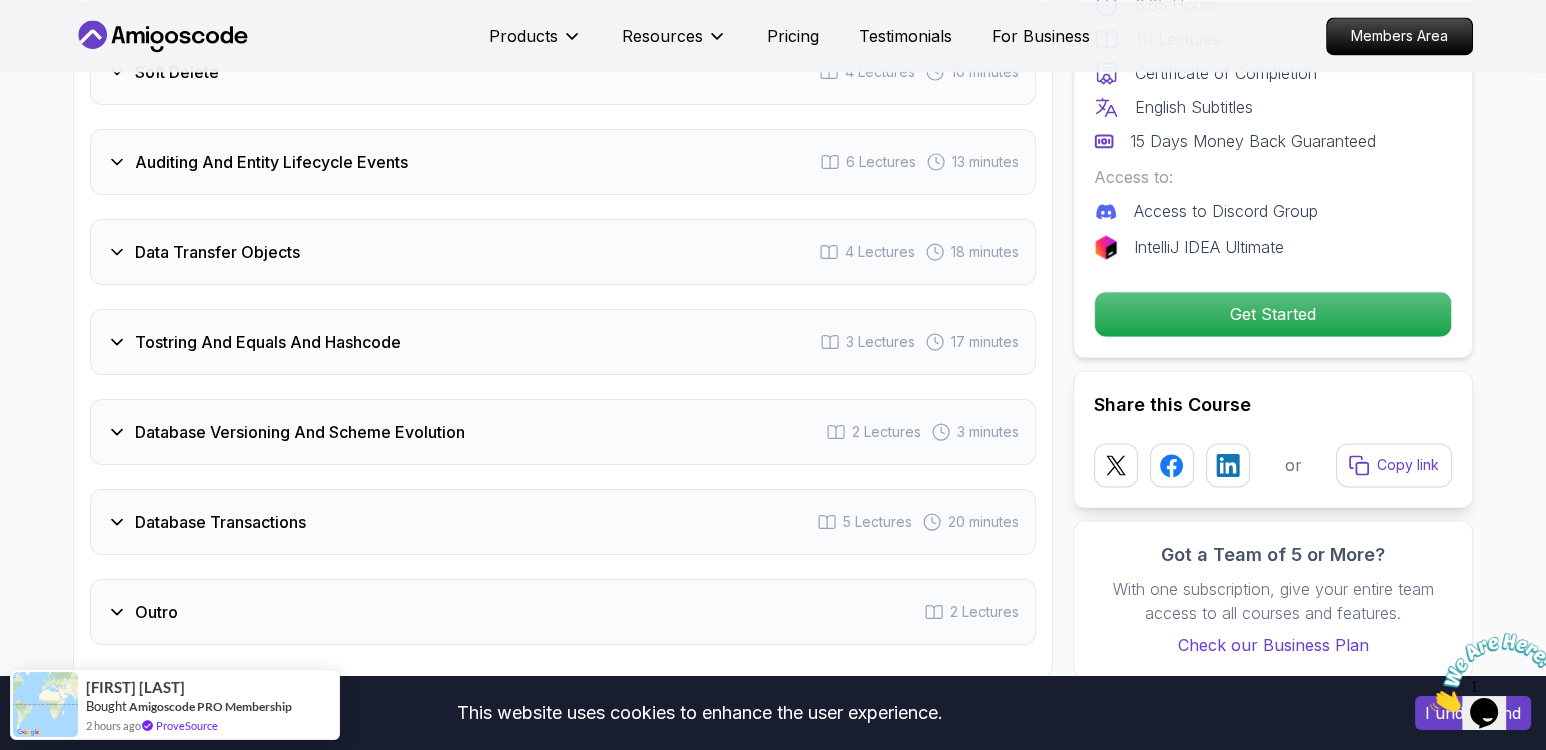 scroll, scrollTop: 4031, scrollLeft: 0, axis: vertical 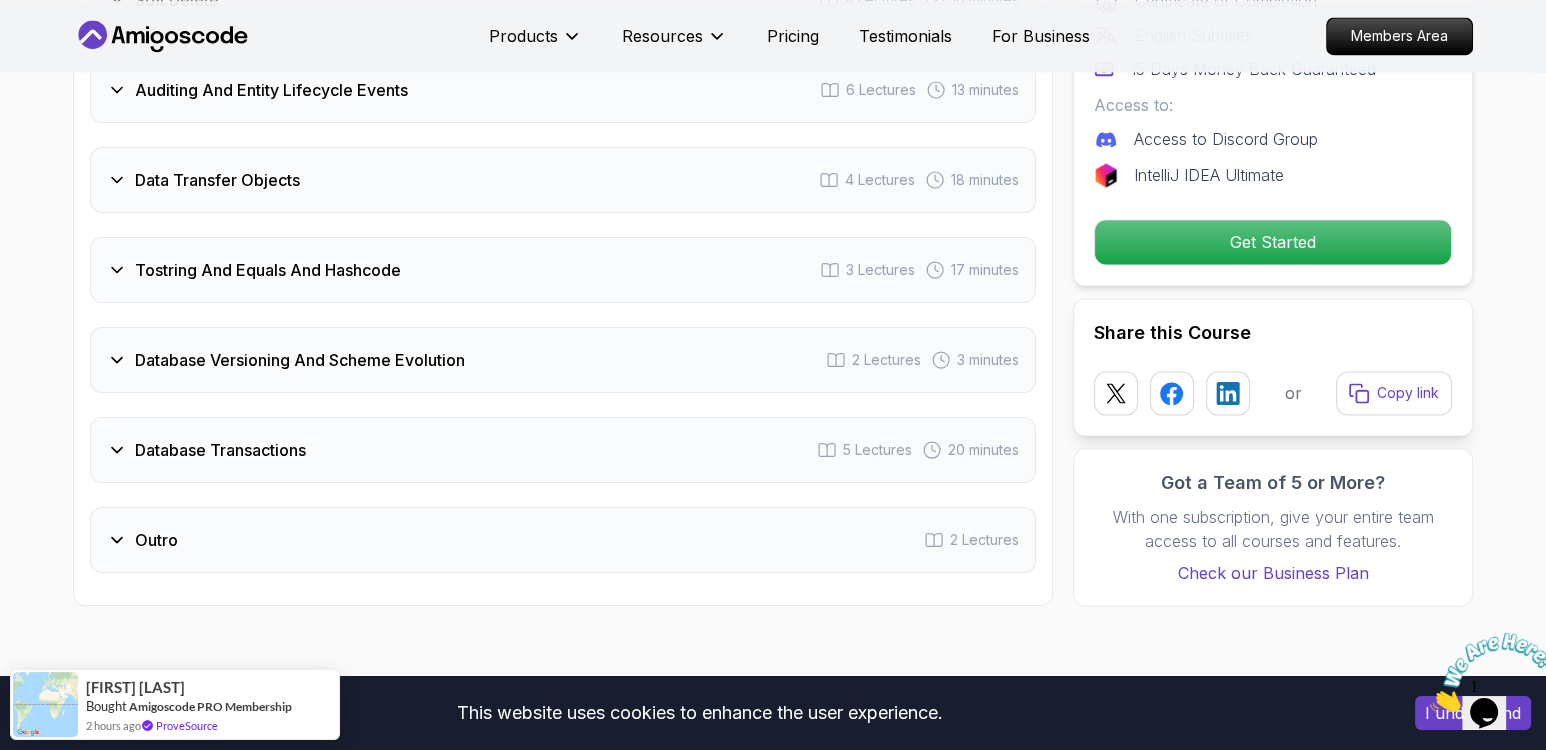 click on "Database Transactions" at bounding box center (220, 450) 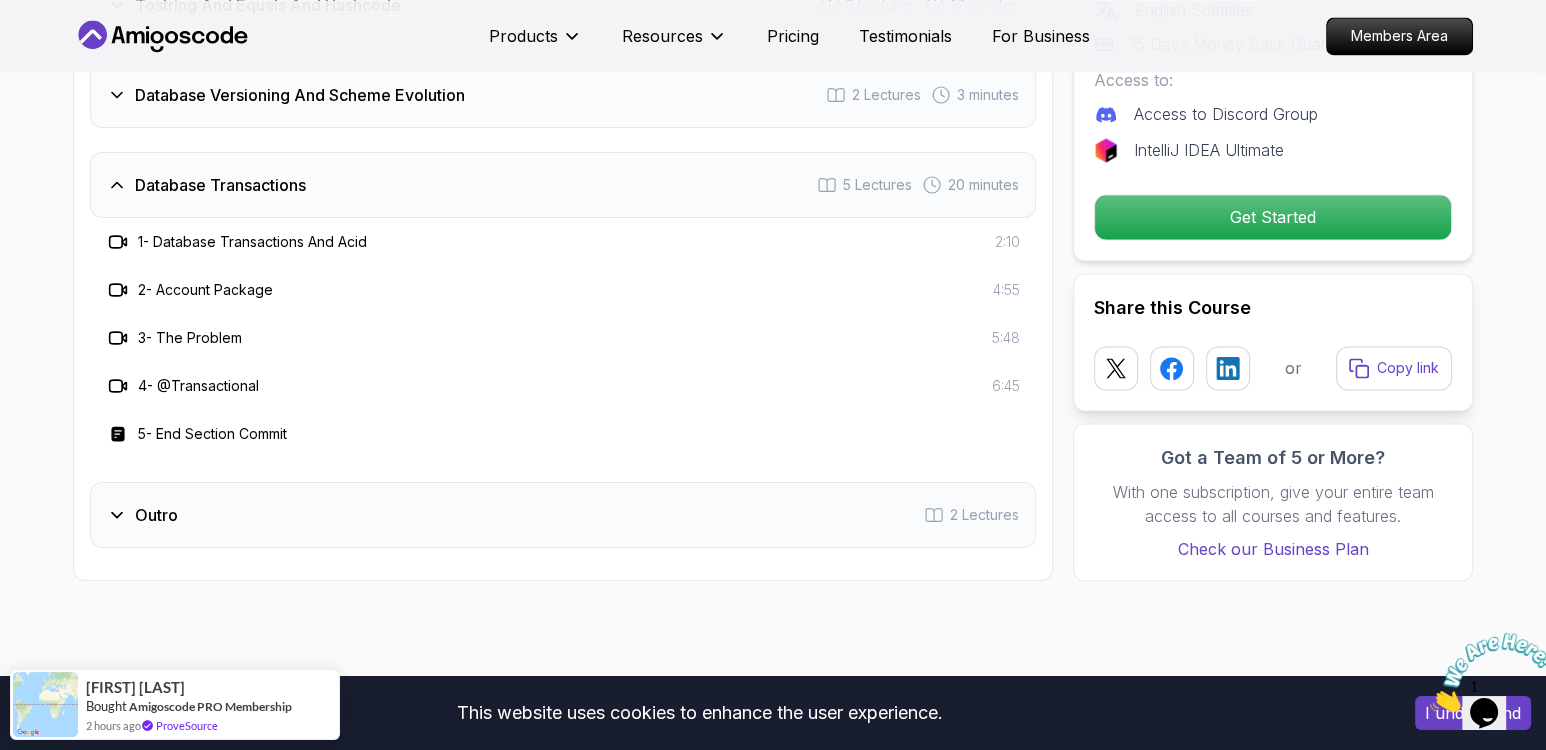 scroll, scrollTop: 4121, scrollLeft: 0, axis: vertical 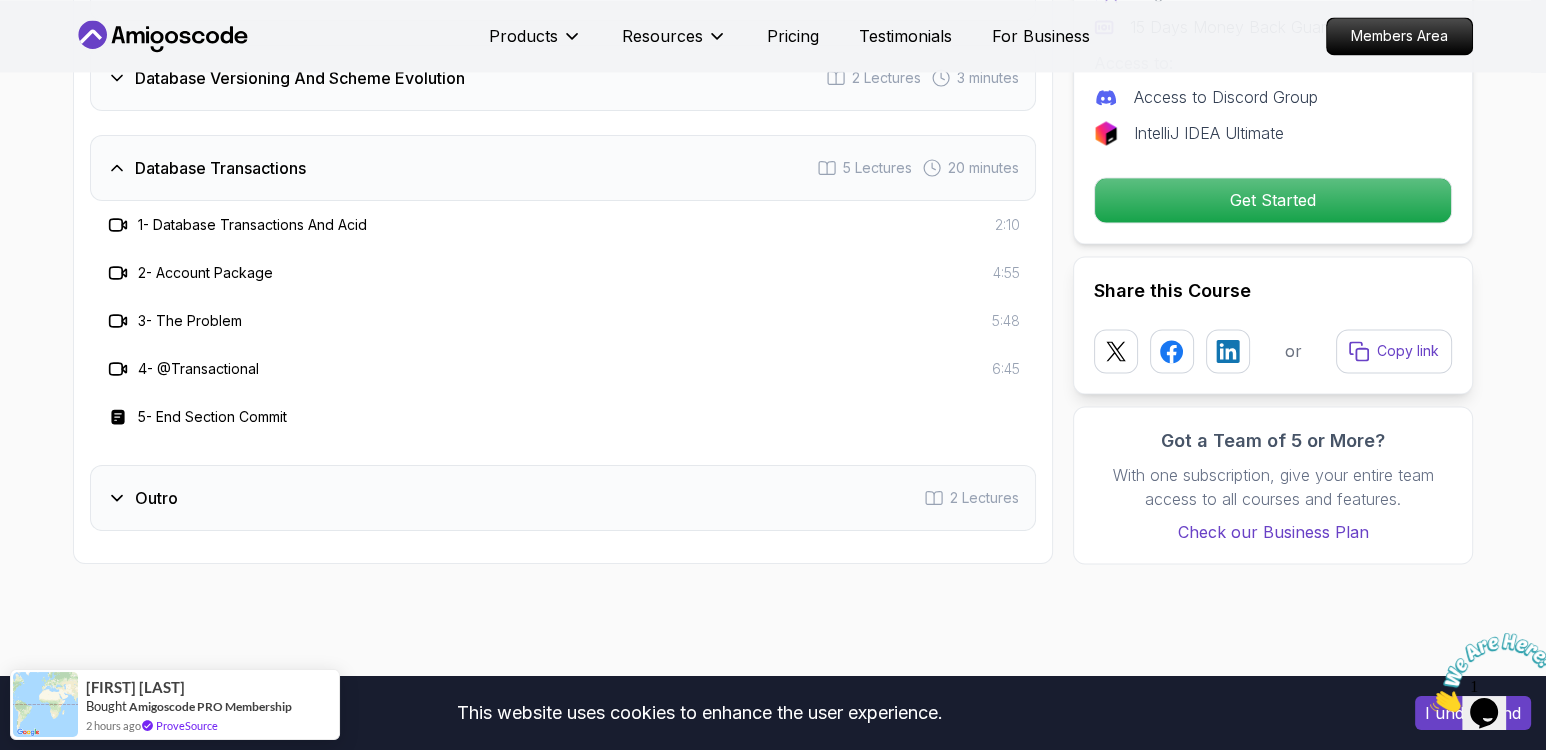 click on "4  -   @Transactional" at bounding box center [198, 369] 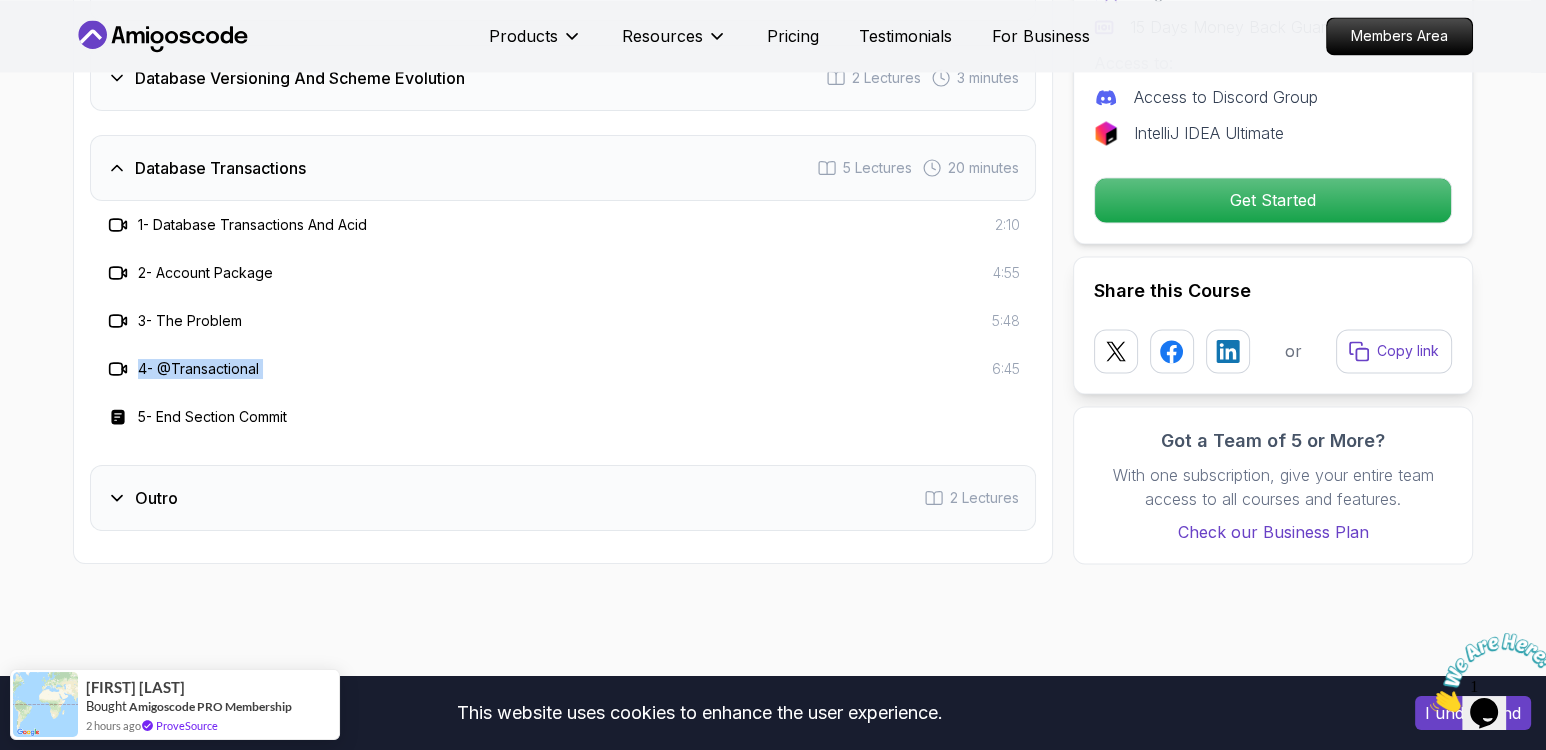 click on "4  -   @Transactional" at bounding box center [198, 369] 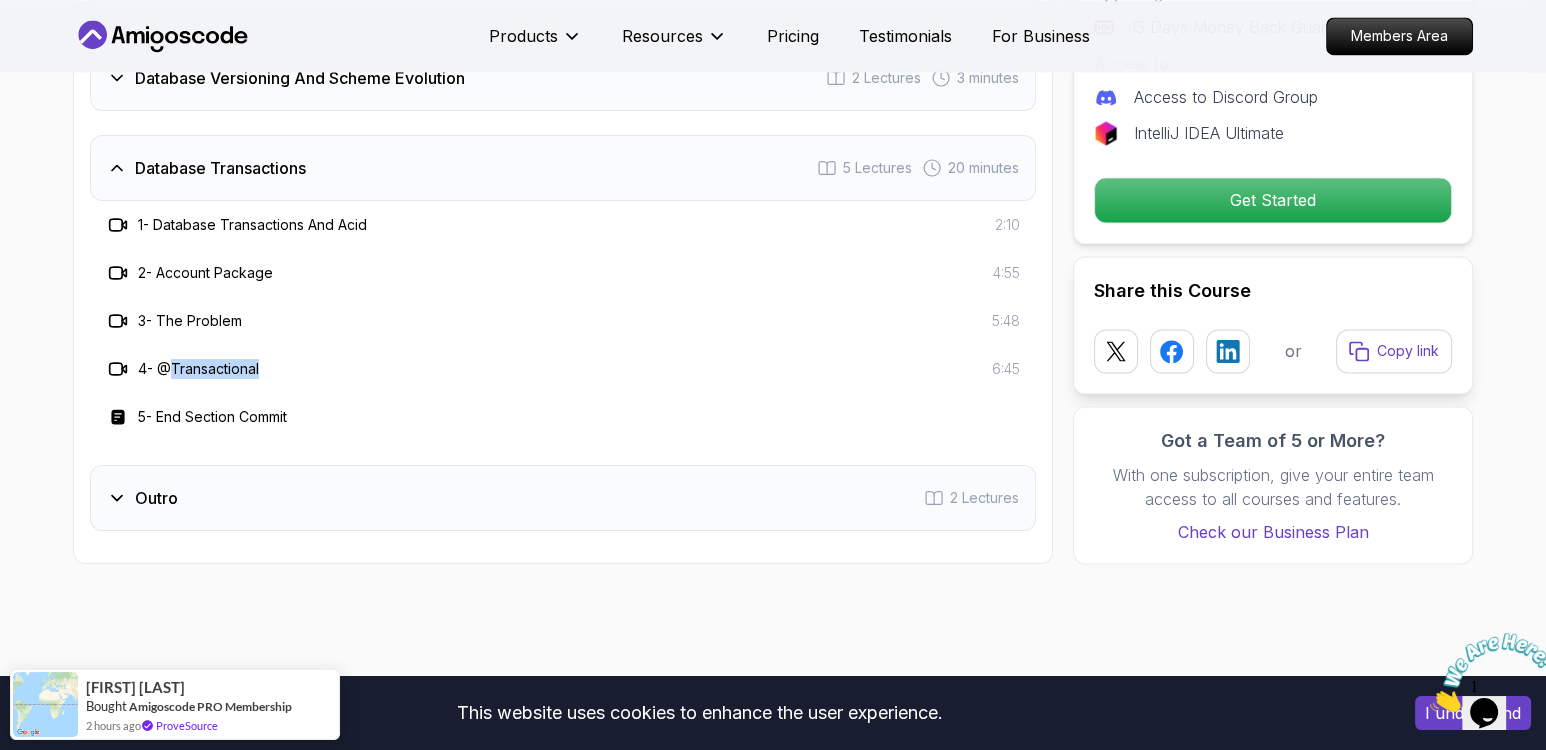 click on "4  -   @Transactional" at bounding box center (198, 369) 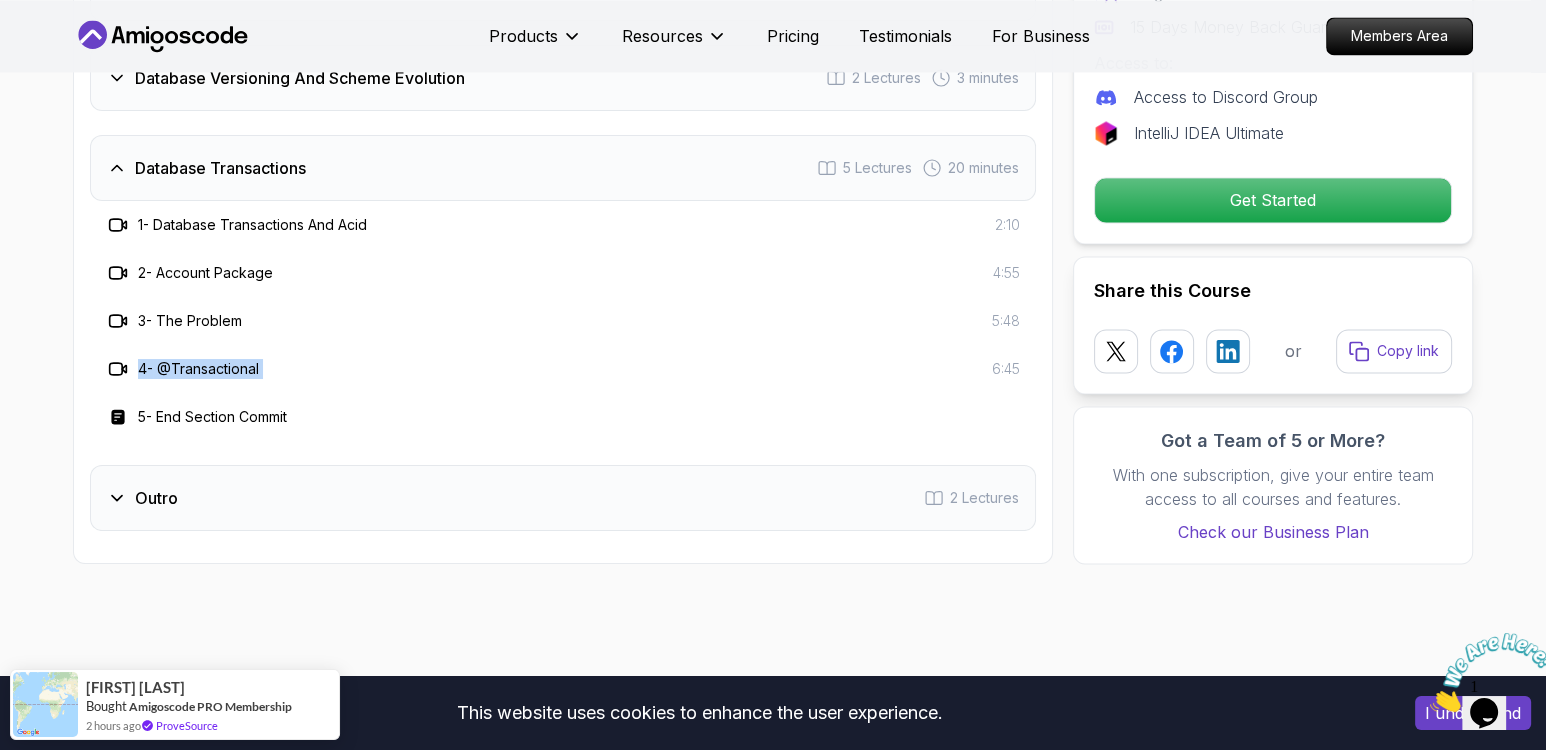 click on "4  -   @Transactional" at bounding box center [198, 369] 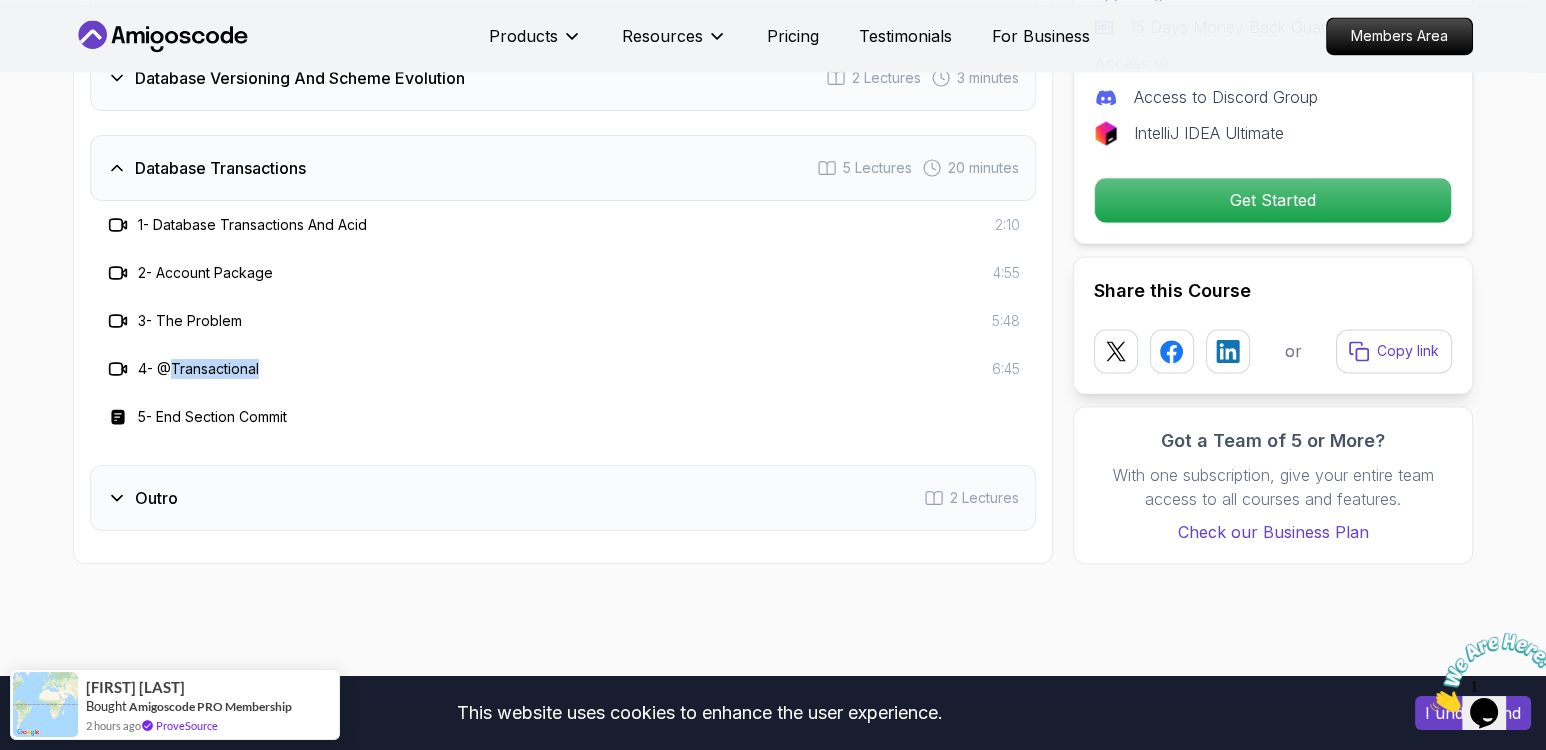 click on "4  -   @Transactional" at bounding box center (198, 369) 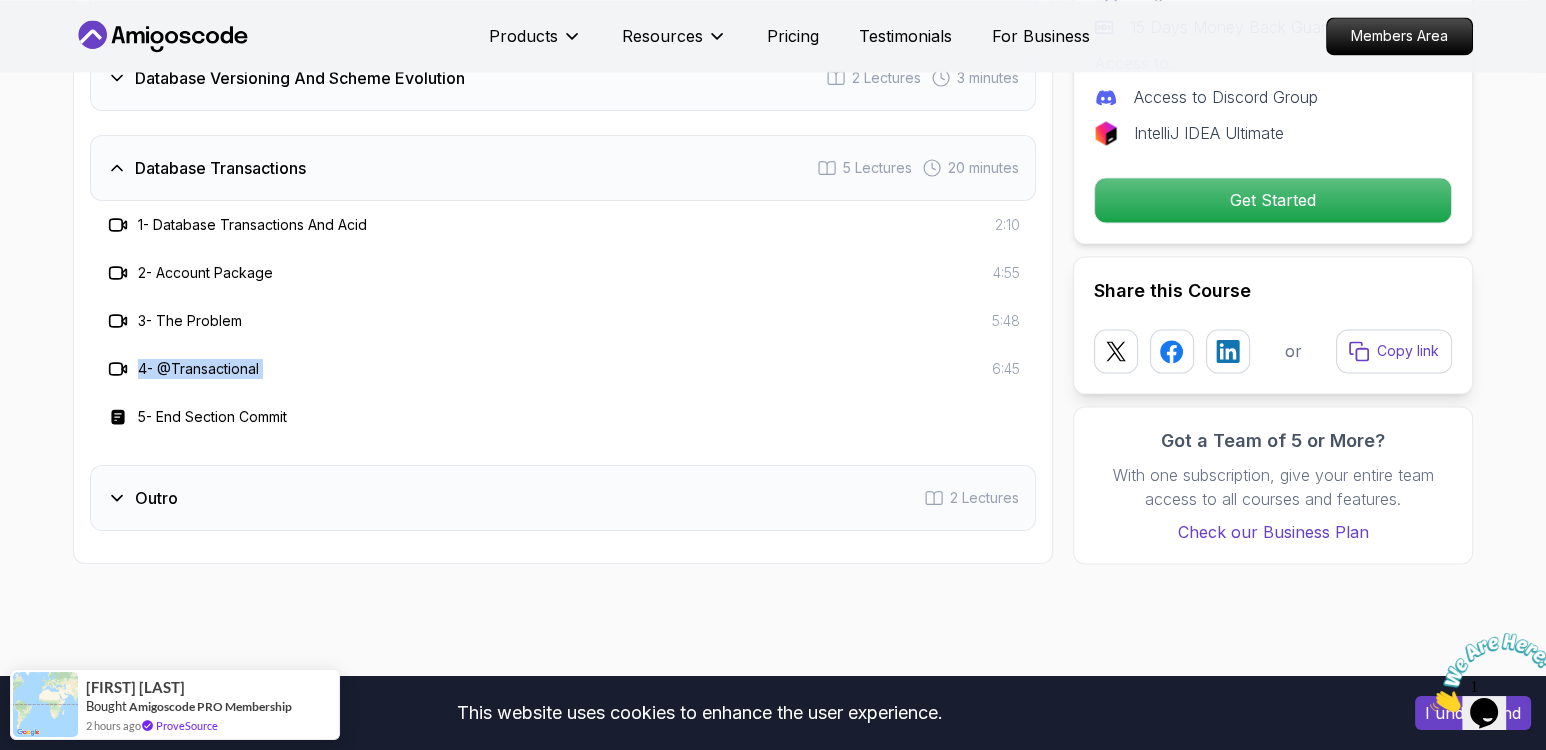click on "4  -   @Transactional" at bounding box center (198, 369) 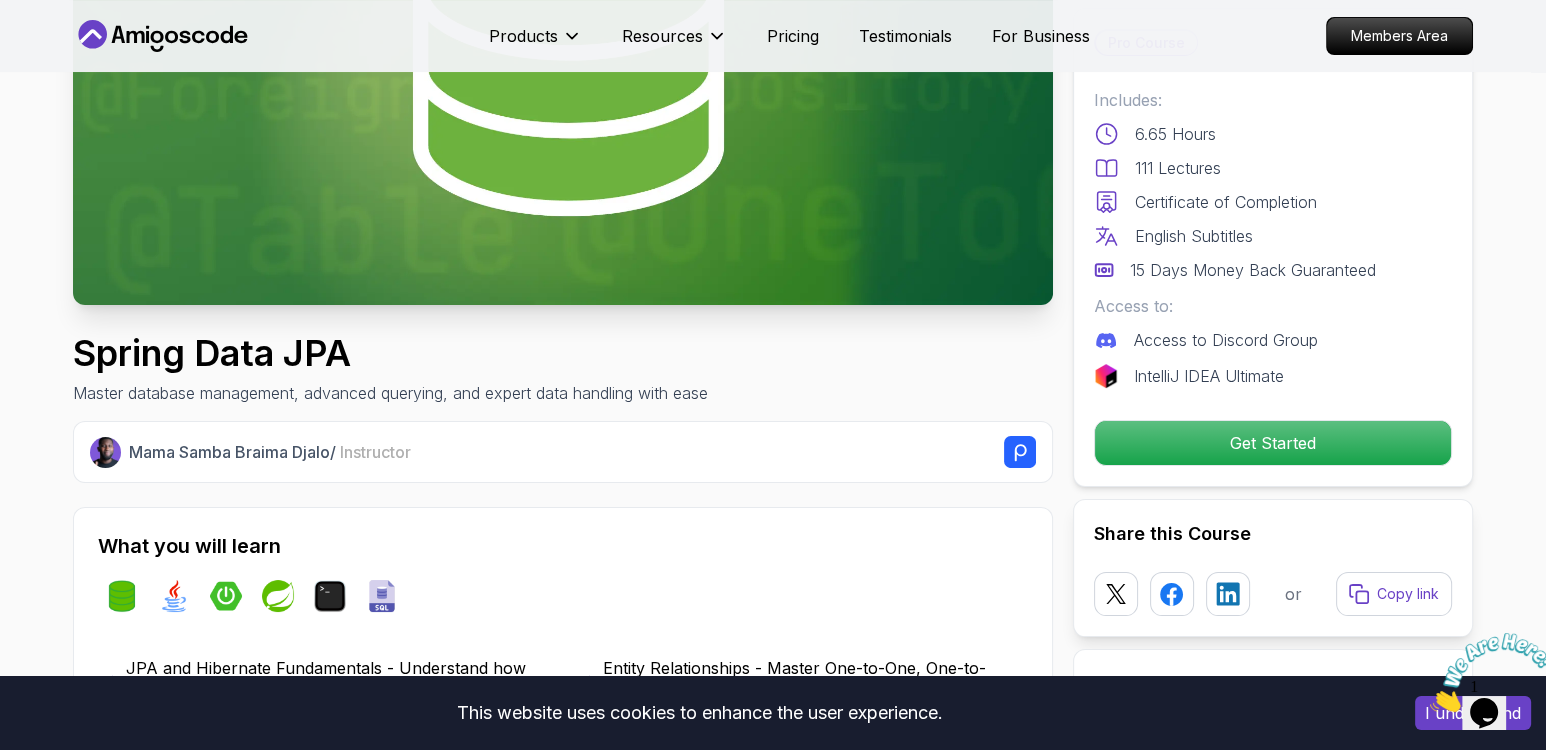 scroll, scrollTop: 0, scrollLeft: 0, axis: both 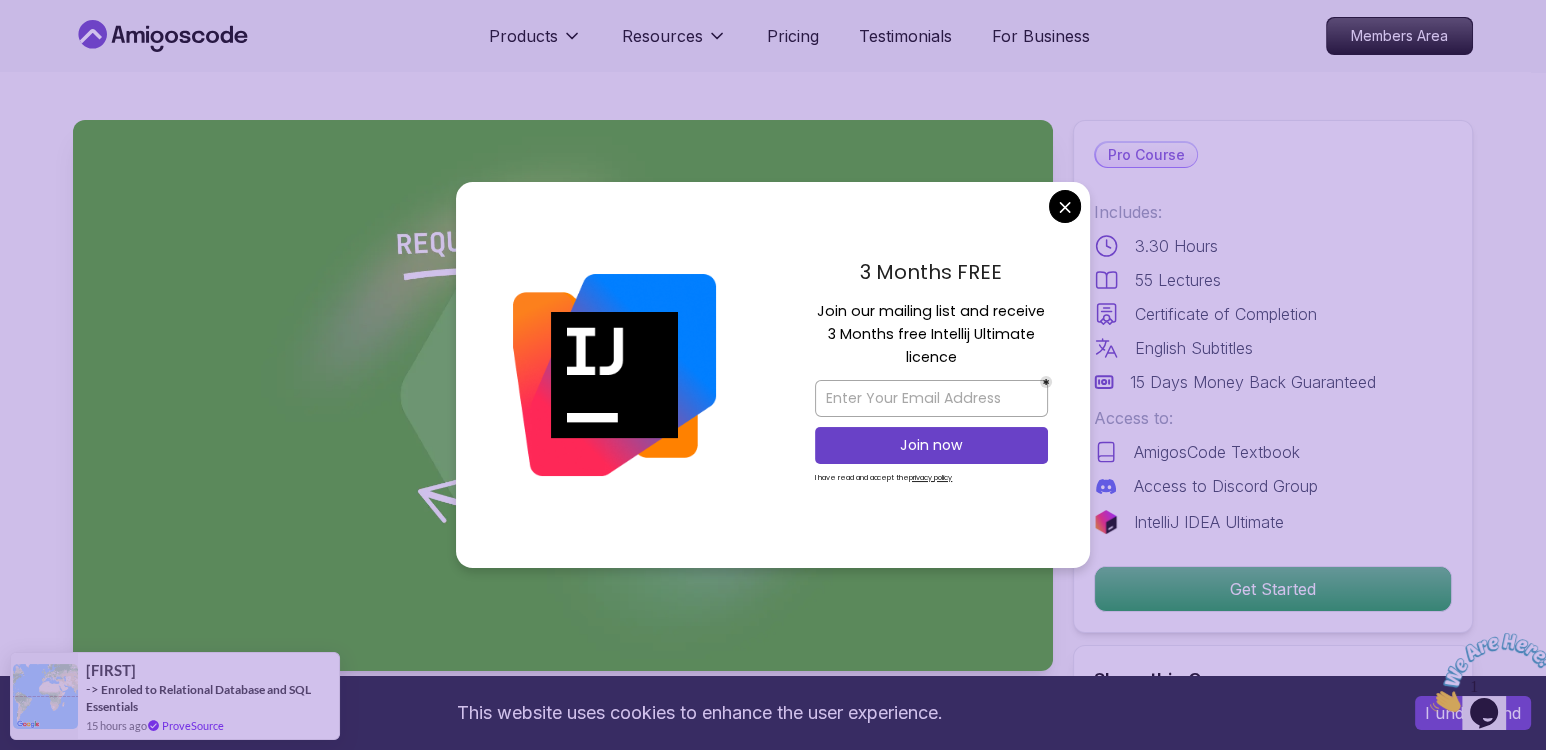 click on "This website uses cookies to enhance the user experience. I understand Products Resources Pricing Testimonials For Business Members Area Products Resources Pricing Testimonials For Business Members Area Building APIs with Spring Boot Learn to build robust, scalable APIs with Spring Boot, mastering REST principles, JSON handling, and embedded server configuration. Mama Samba Braima Djalo  /   Instructor Pro Course Includes: 3.30 Hours 55 Lectures Certificate of Completion English Subtitles 15 Days Money Back Guaranteed Access to: AmigosCode Textbook Access to Discord Group IntelliJ IDEA Ultimate Get Started Share this Course or Copy link Got a Team of 5 or More? With one subscription, give your entire team access to all courses and features. Check our Business Plan Mama Samba Braima Djalo  /   Instructor What you will learn java spring spring-boot spring-data-jpa spring-security docker postgres h2 API Fundamentals - Master the foundations of building APIs, including REST principles and Spring MVC.
The" at bounding box center (773, 4629) 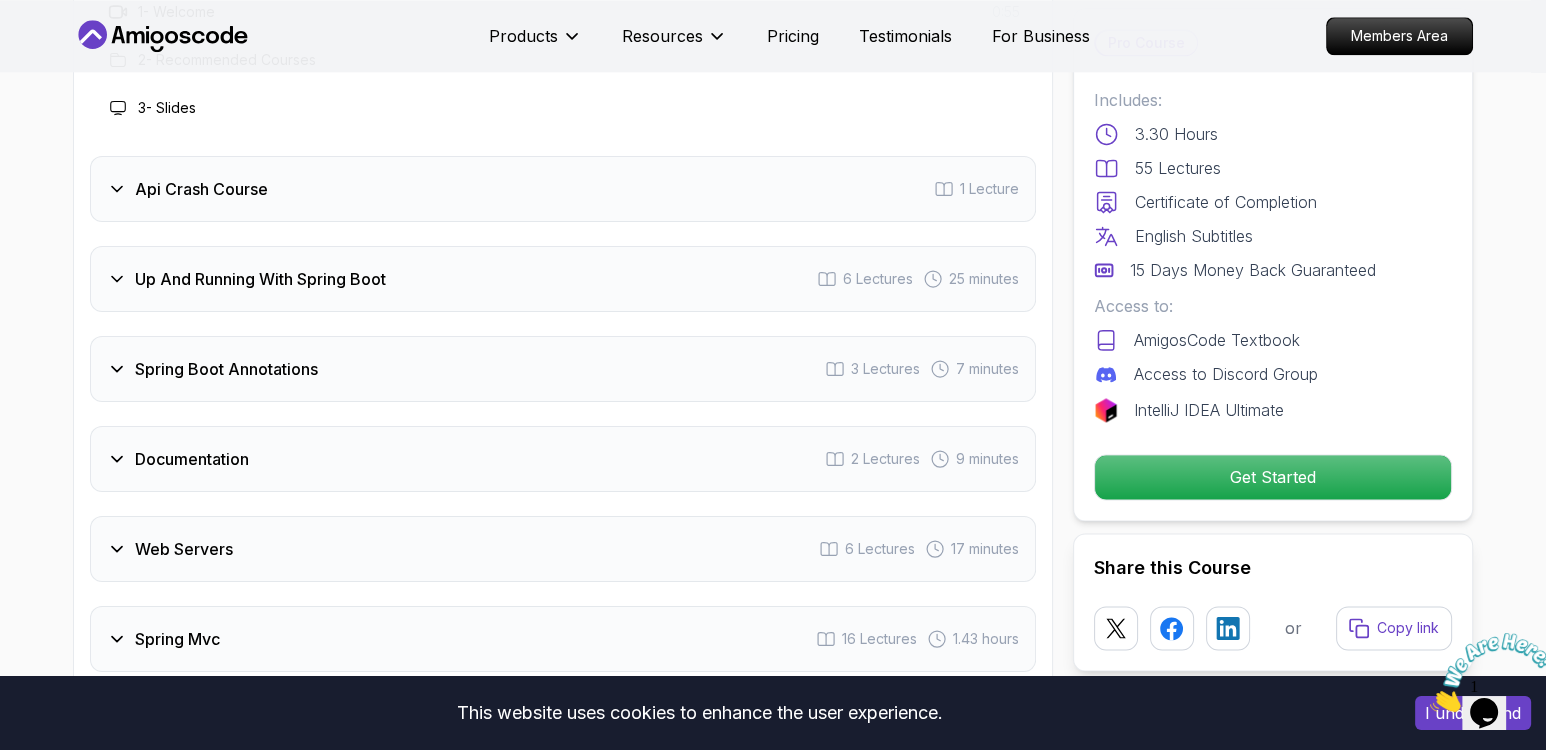 scroll, scrollTop: 3152, scrollLeft: 0, axis: vertical 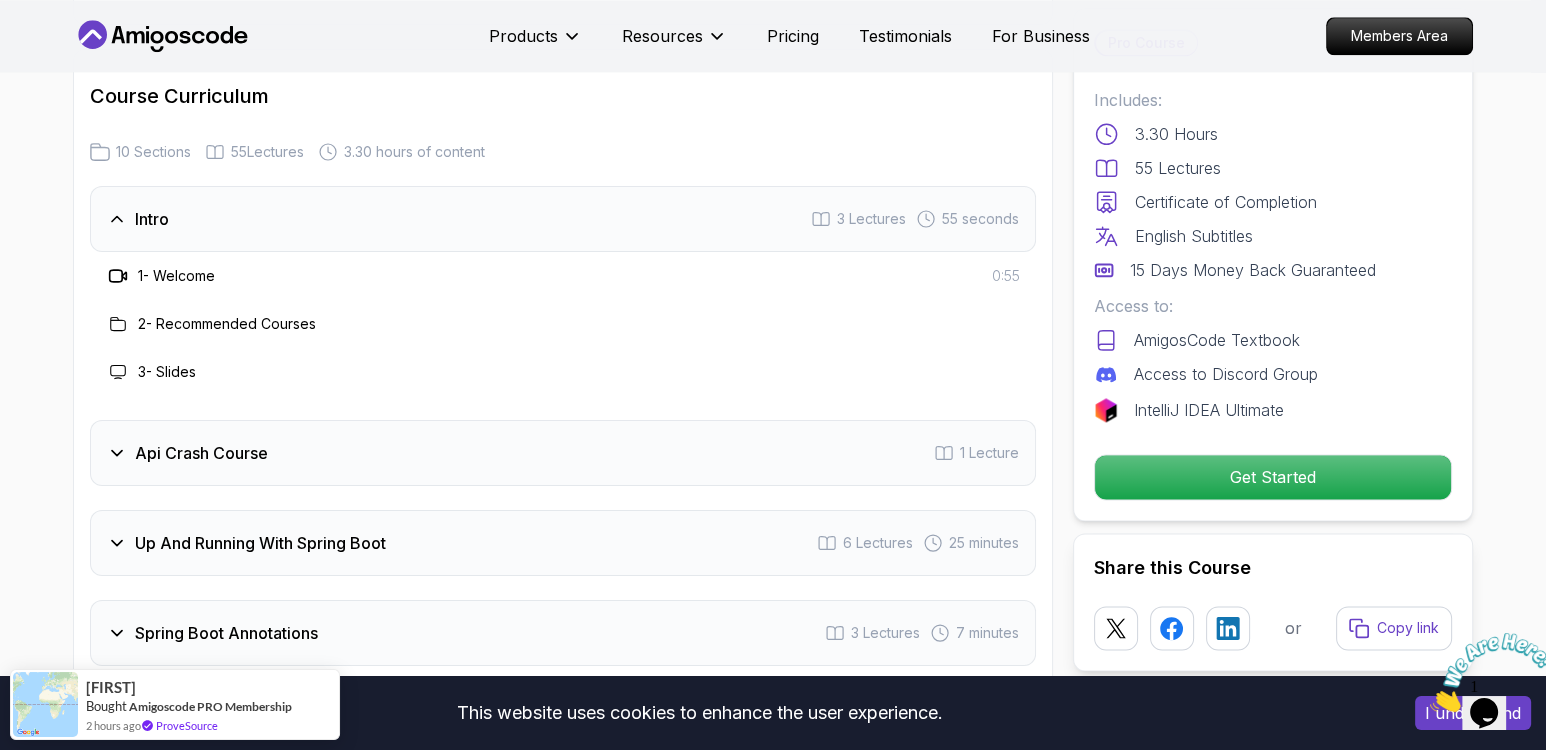 click on "Intro 3   Lectures     55 seconds" at bounding box center (563, 219) 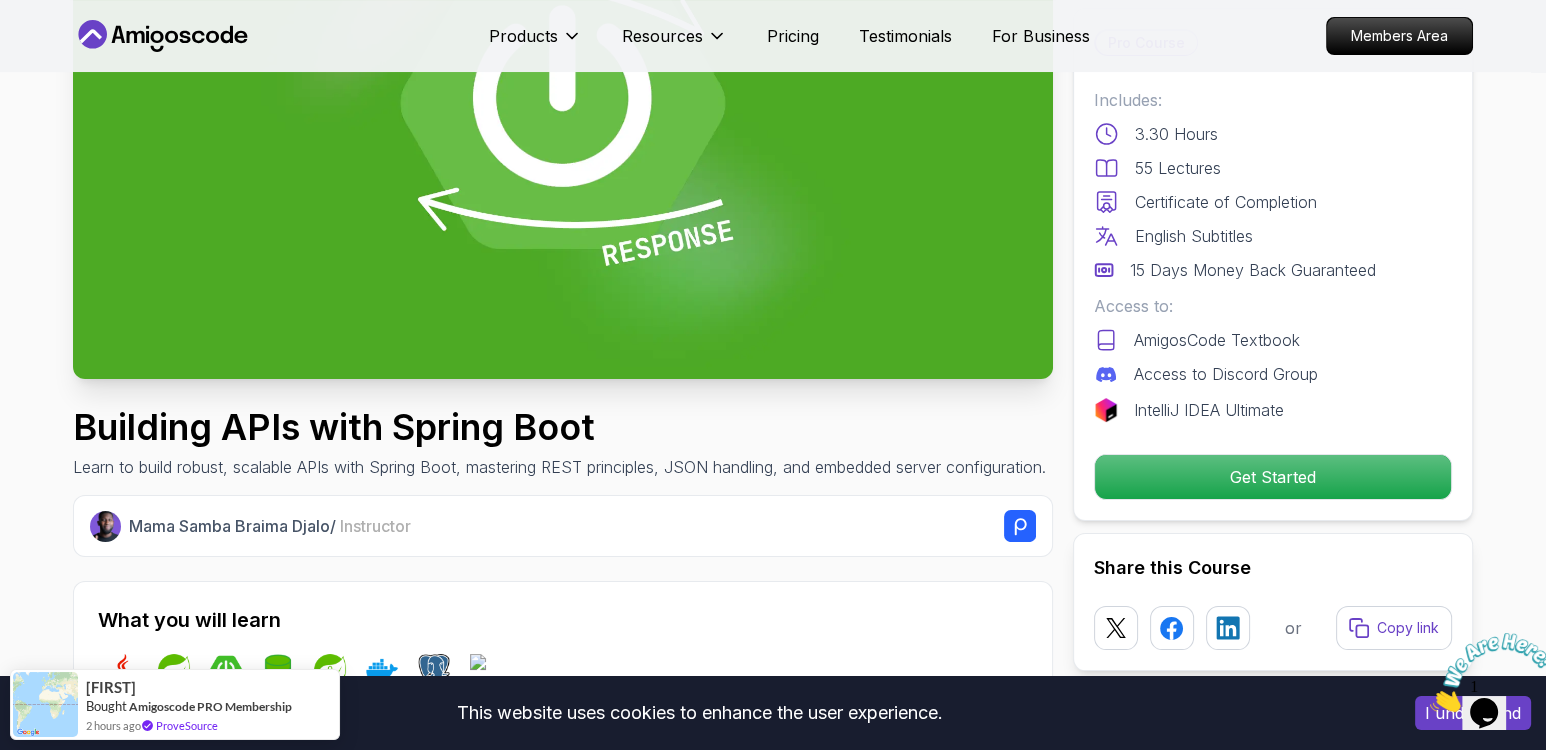 scroll, scrollTop: 0, scrollLeft: 0, axis: both 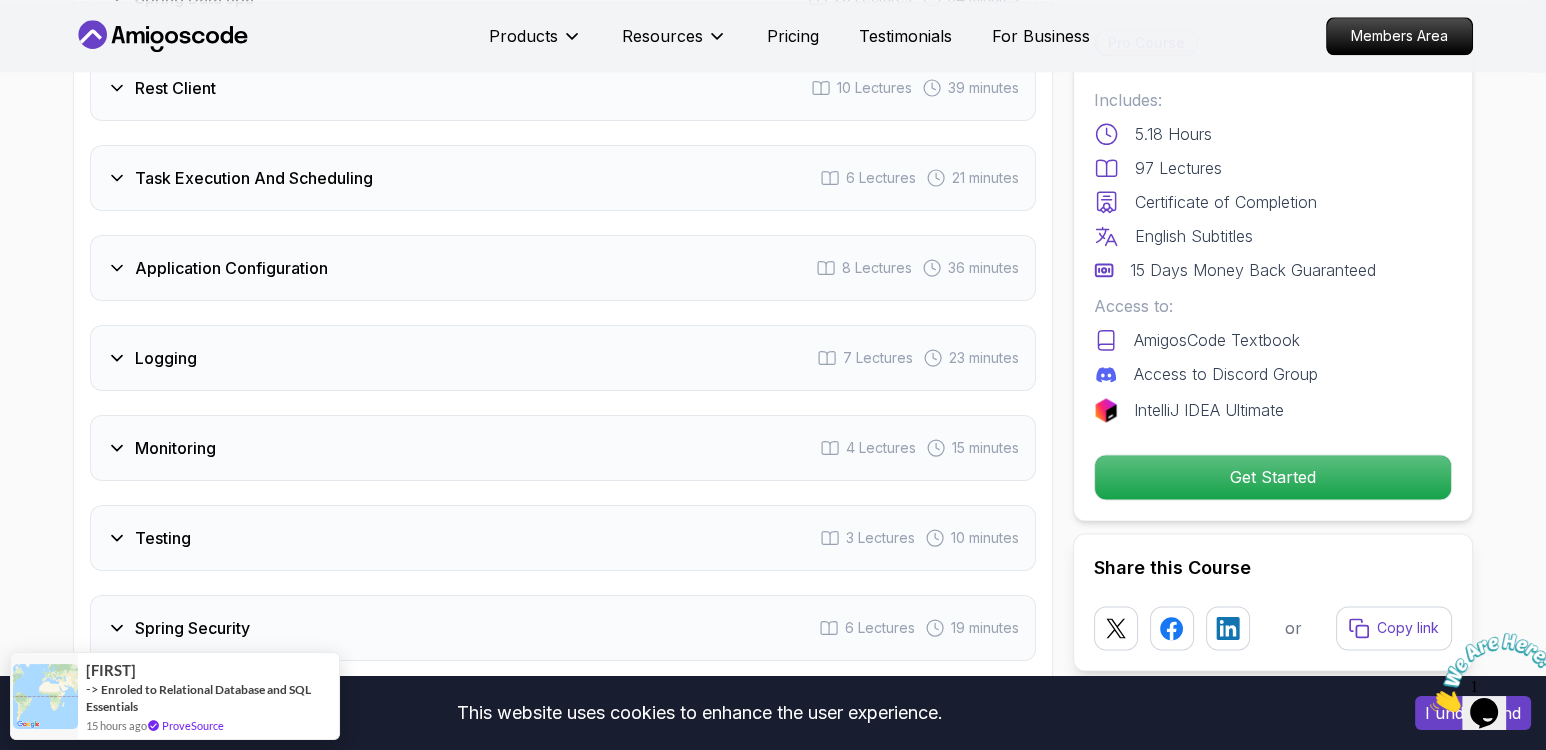 click on "Logging 7   Lectures     23 minutes" at bounding box center (563, 358) 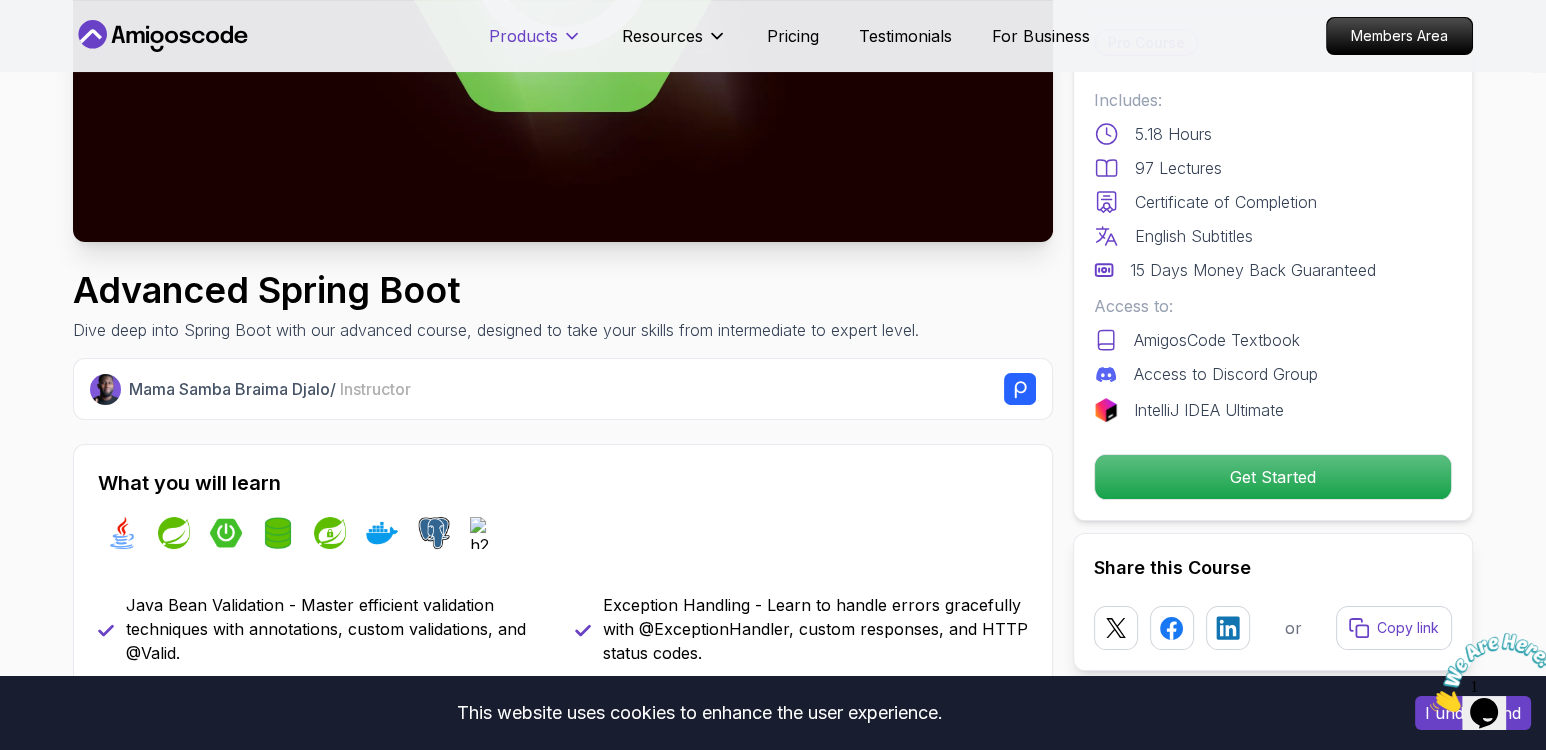 scroll, scrollTop: 307, scrollLeft: 0, axis: vertical 